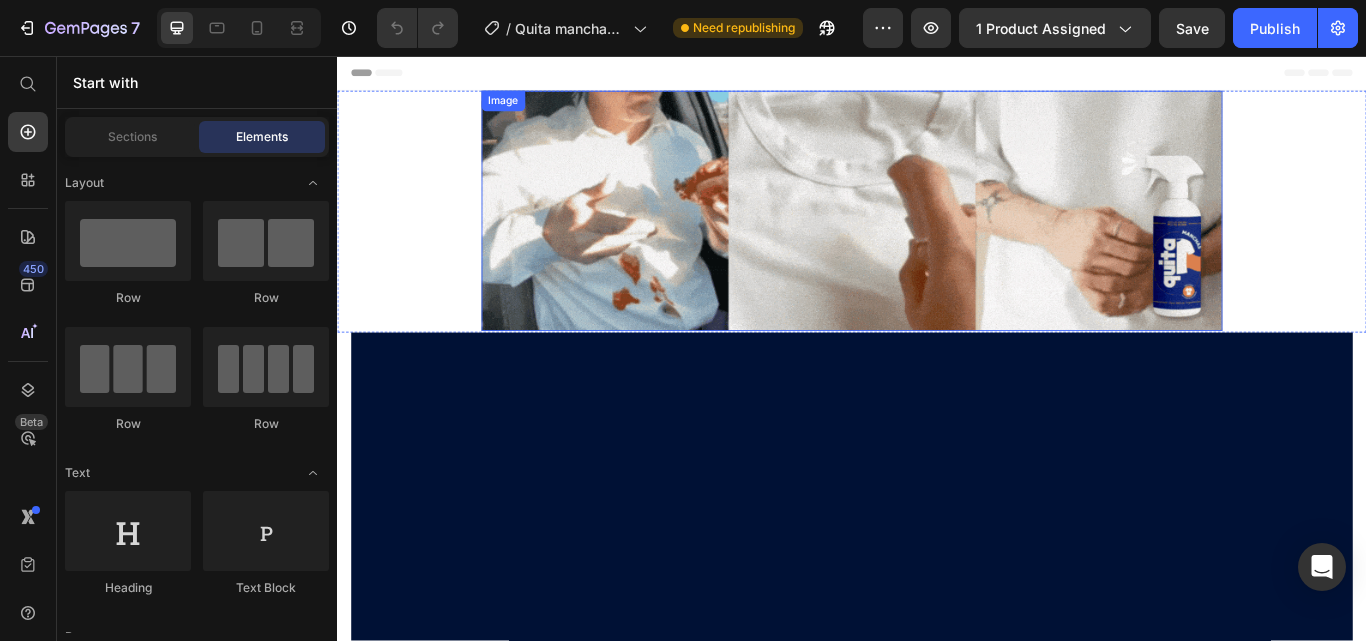 scroll, scrollTop: 0, scrollLeft: 0, axis: both 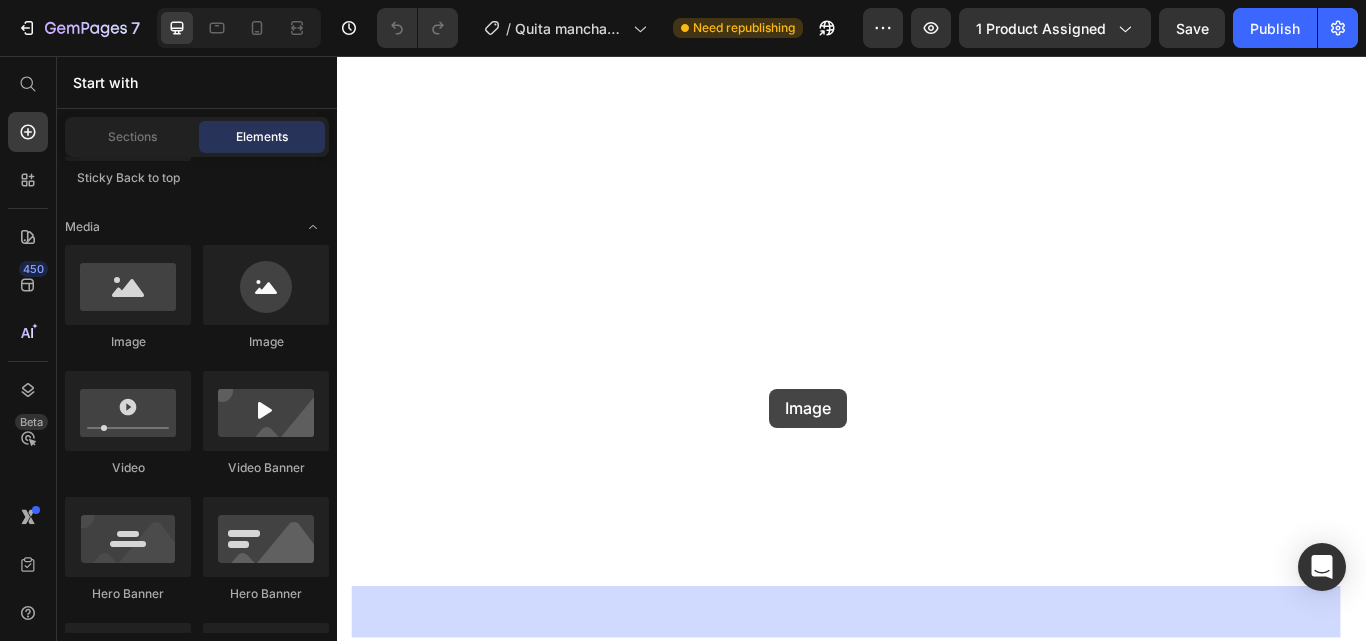 drag, startPoint x: 474, startPoint y: 366, endPoint x: 841, endPoint y: 444, distance: 375.1973 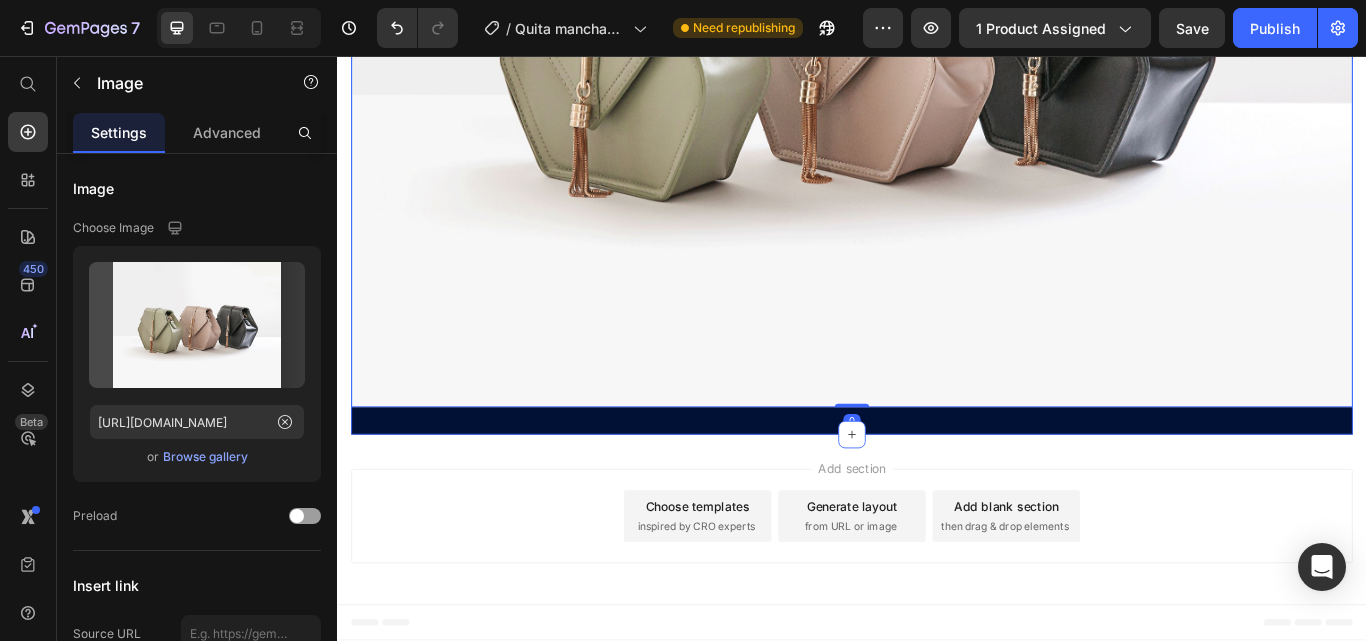 scroll, scrollTop: 11264, scrollLeft: 0, axis: vertical 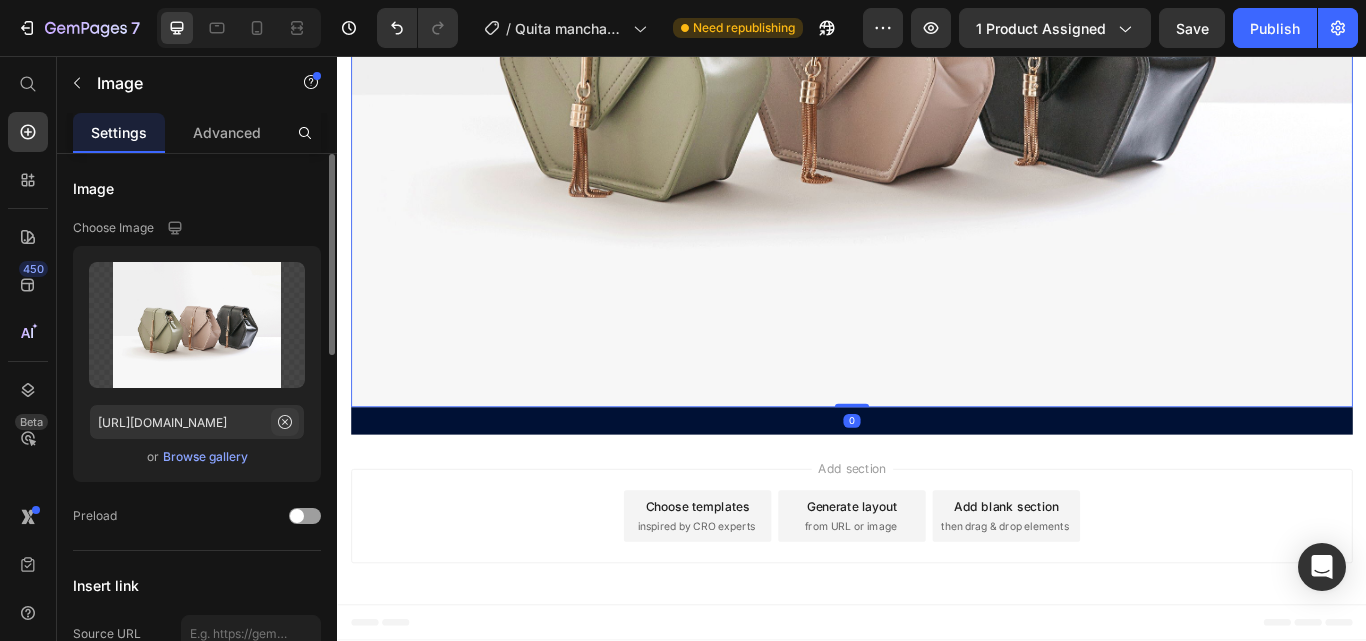 click 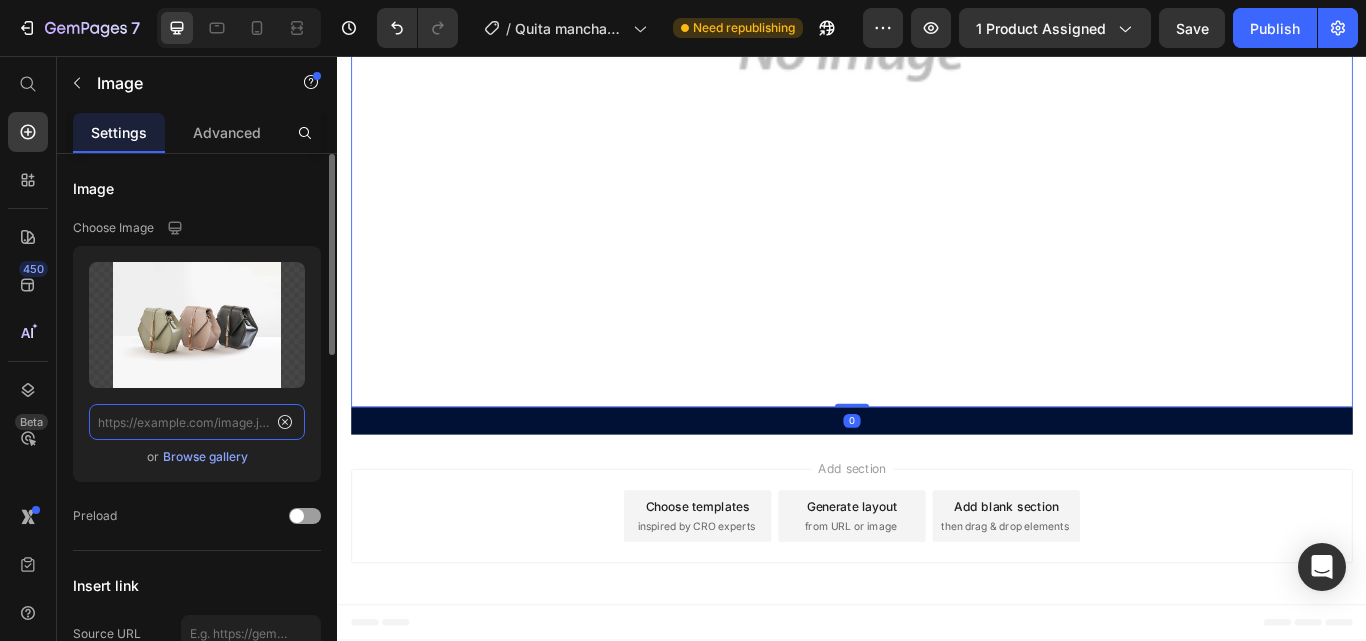 scroll, scrollTop: 0, scrollLeft: 0, axis: both 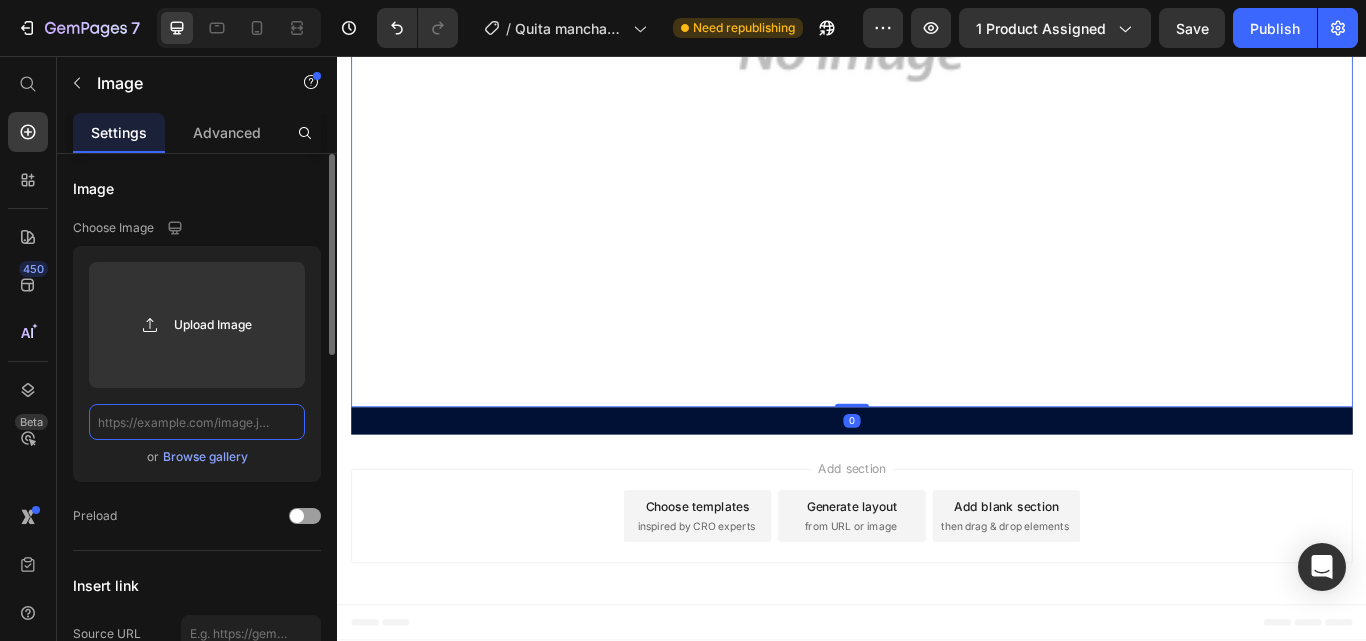 click 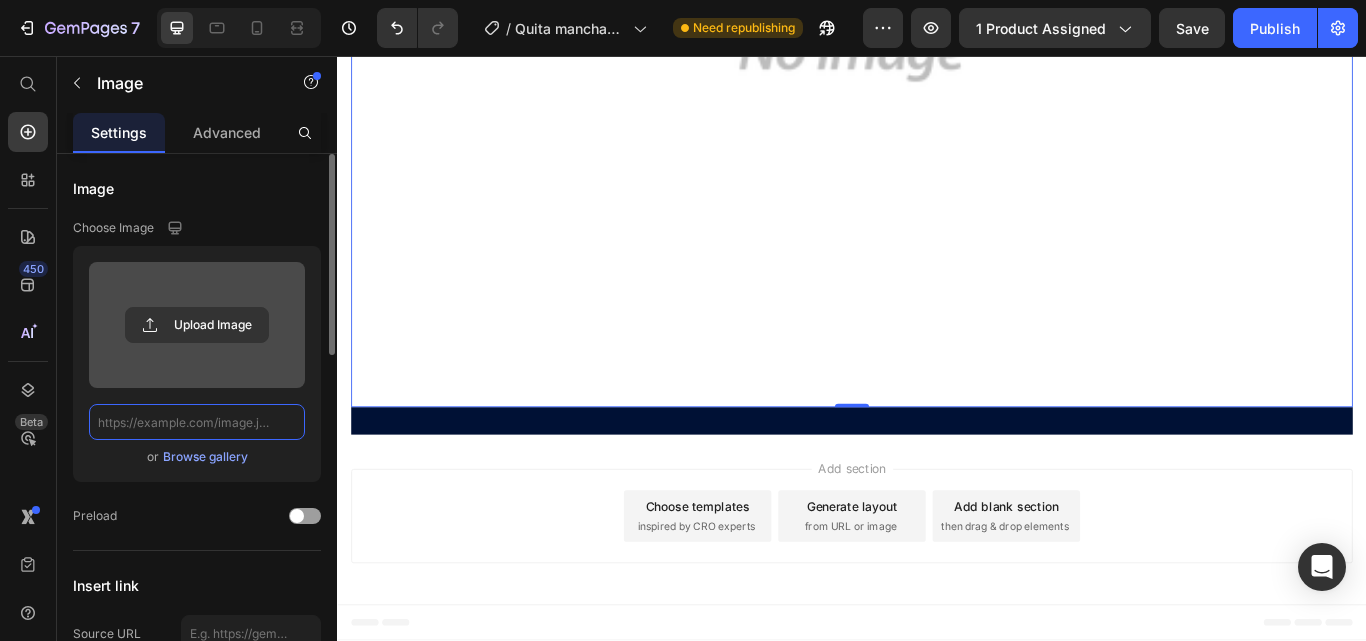 paste on "[URL][DOMAIN_NAME]" 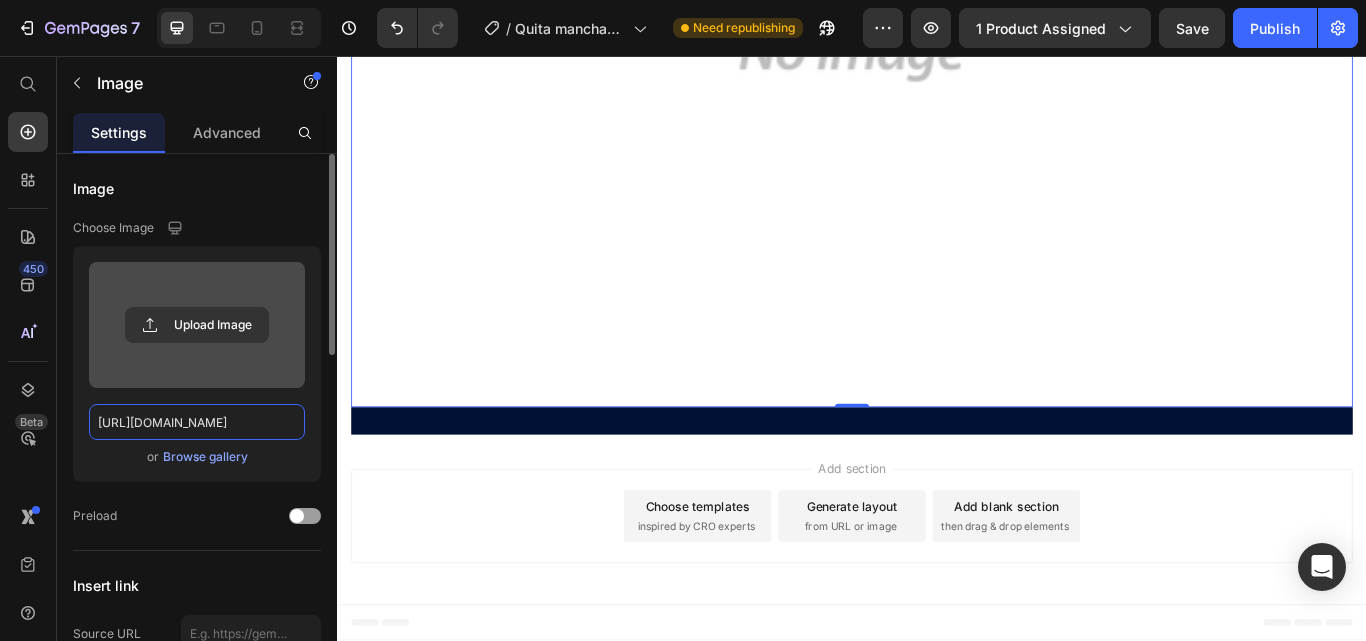 scroll, scrollTop: 0, scrollLeft: 313, axis: horizontal 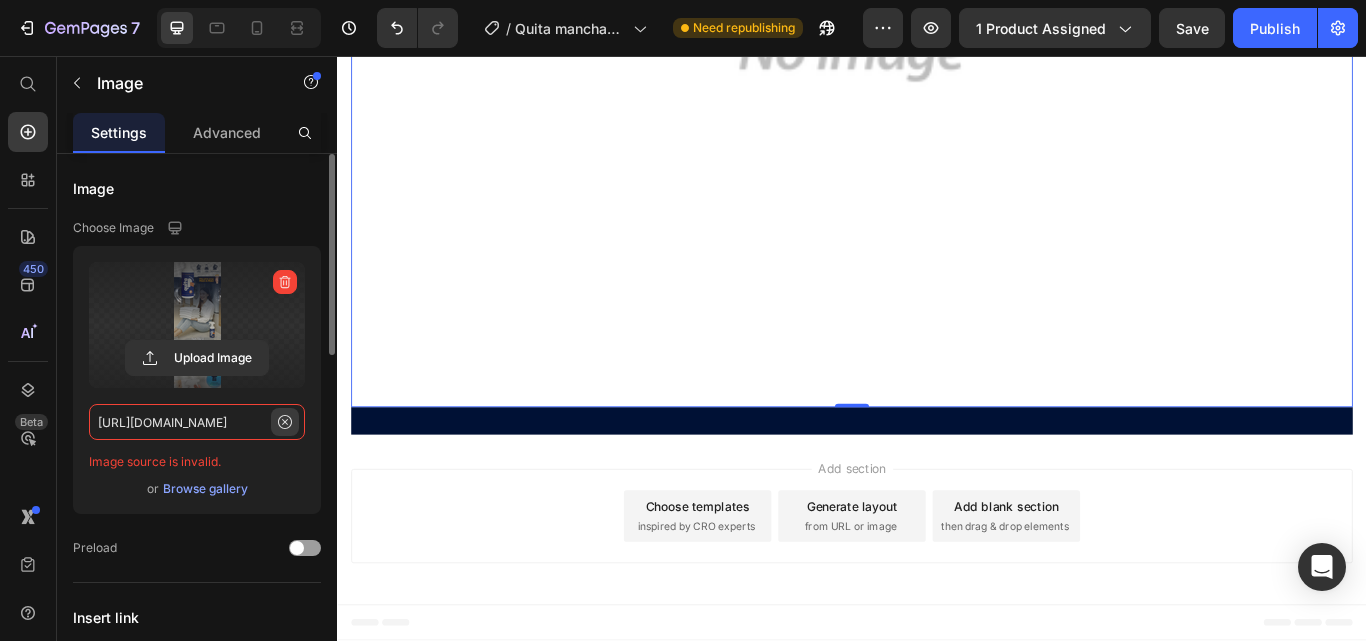type on "[URL][DOMAIN_NAME]" 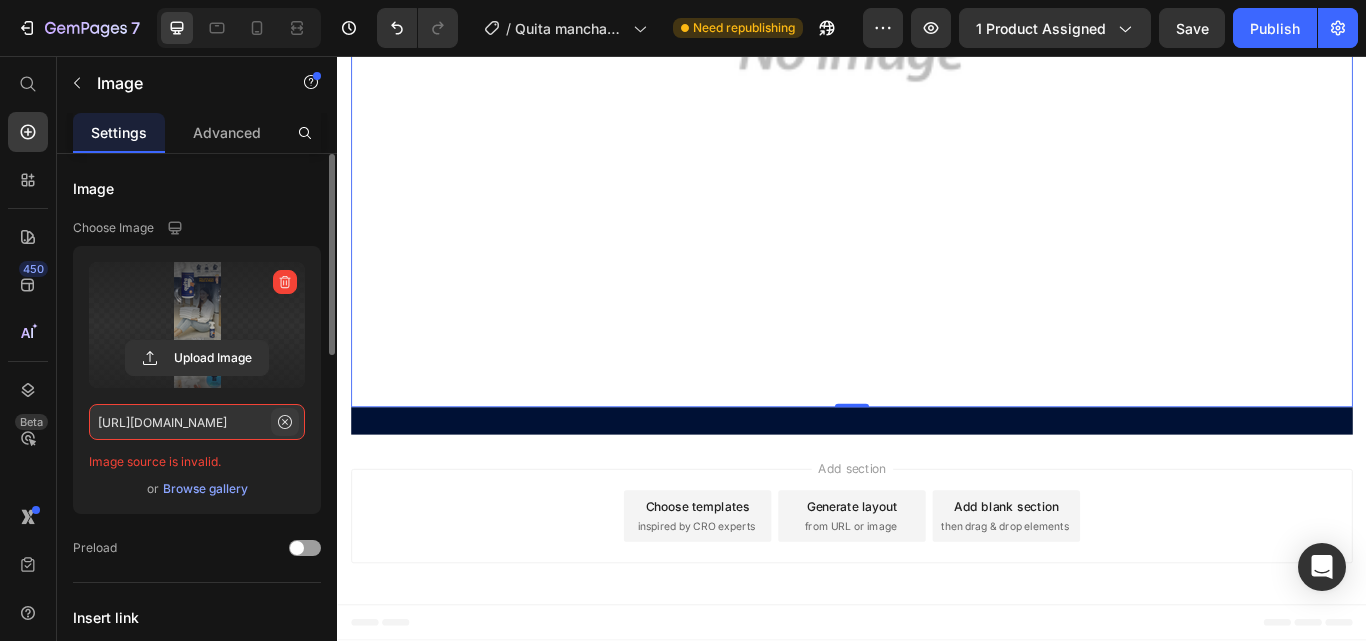 click 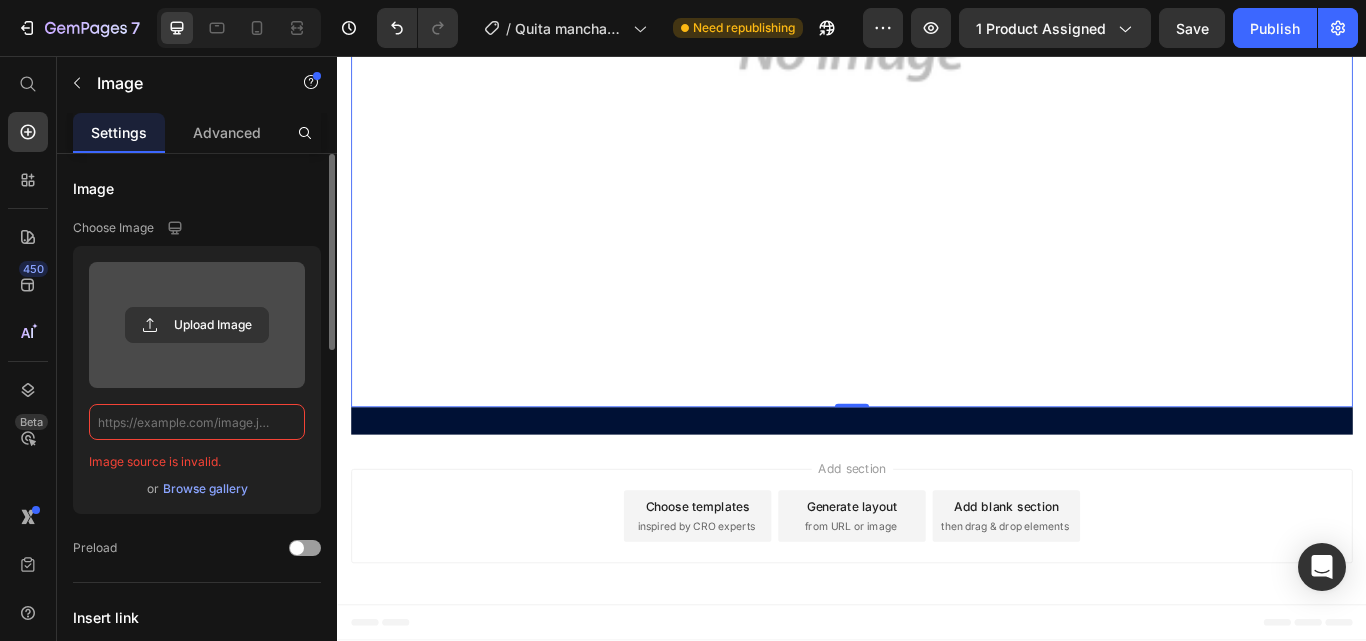 scroll, scrollTop: 0, scrollLeft: 0, axis: both 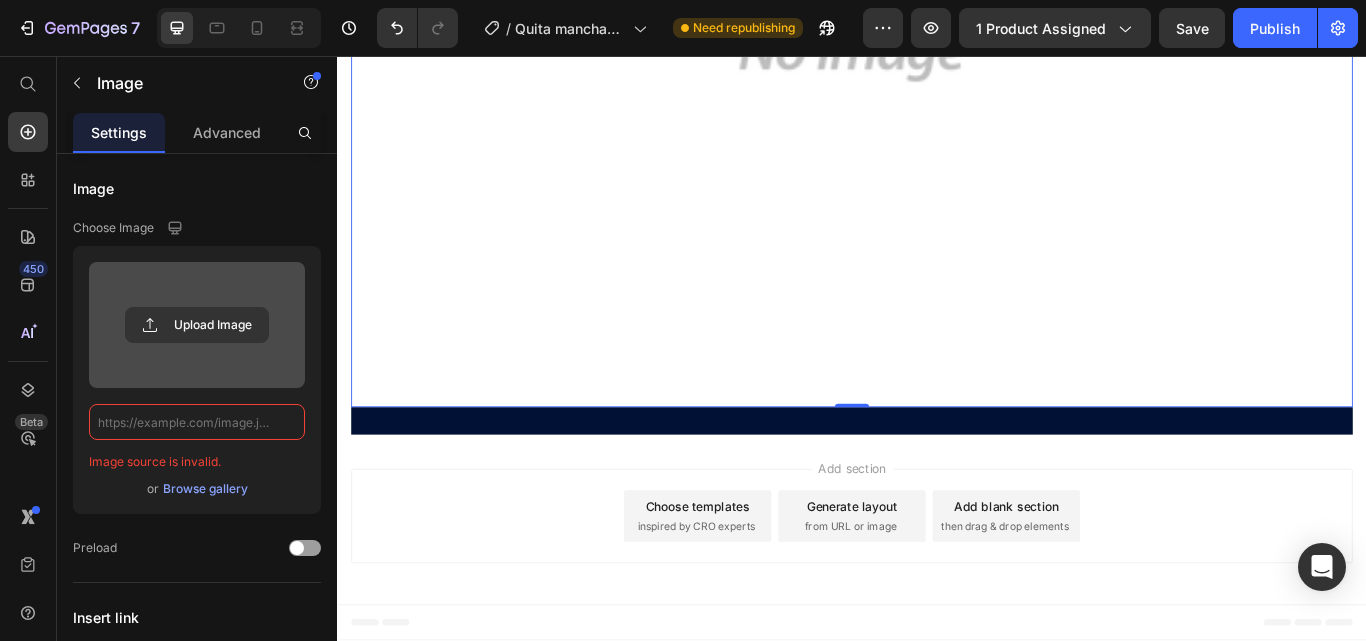 paste on "[URL][DOMAIN_NAME]" 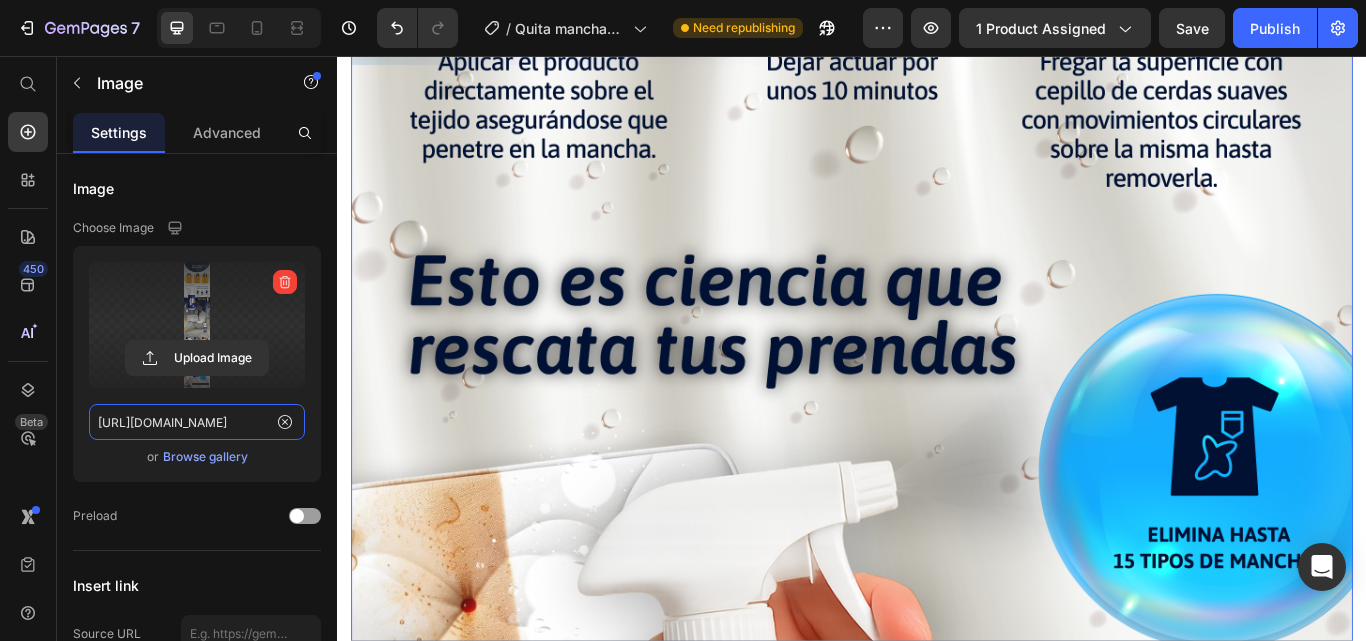 scroll, scrollTop: 0, scrollLeft: 313, axis: horizontal 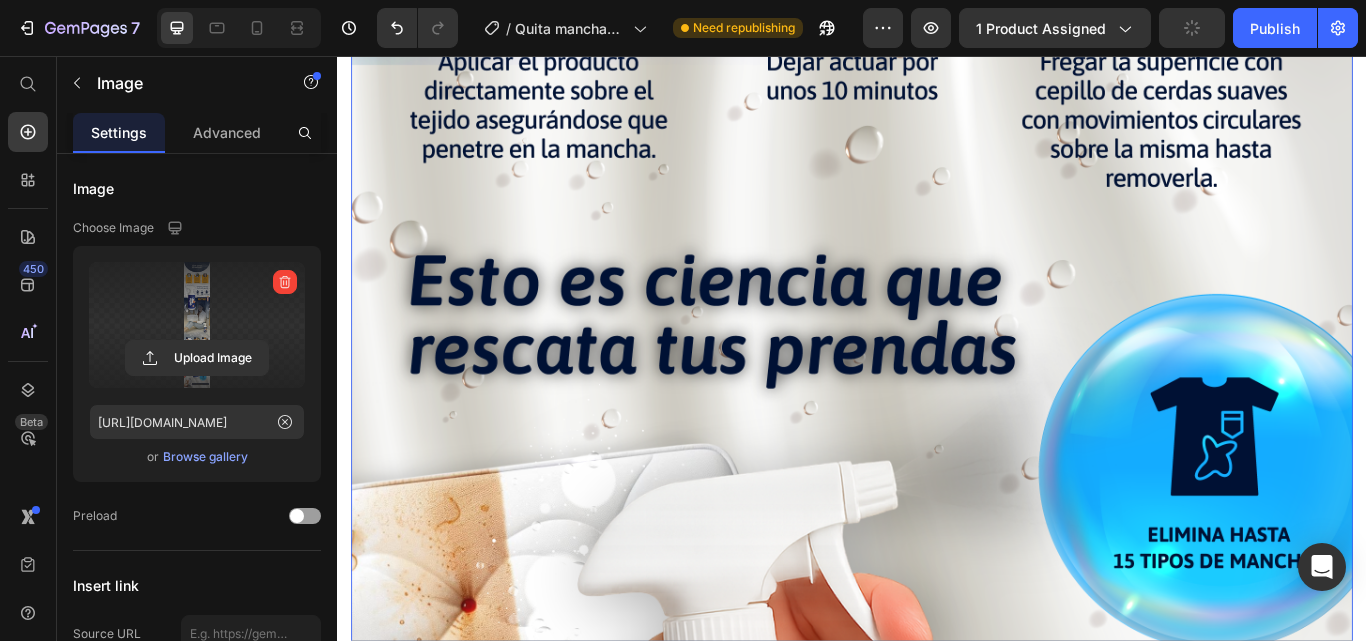click on "Image Image   0 Row Section 5" at bounding box center [937, -1094] 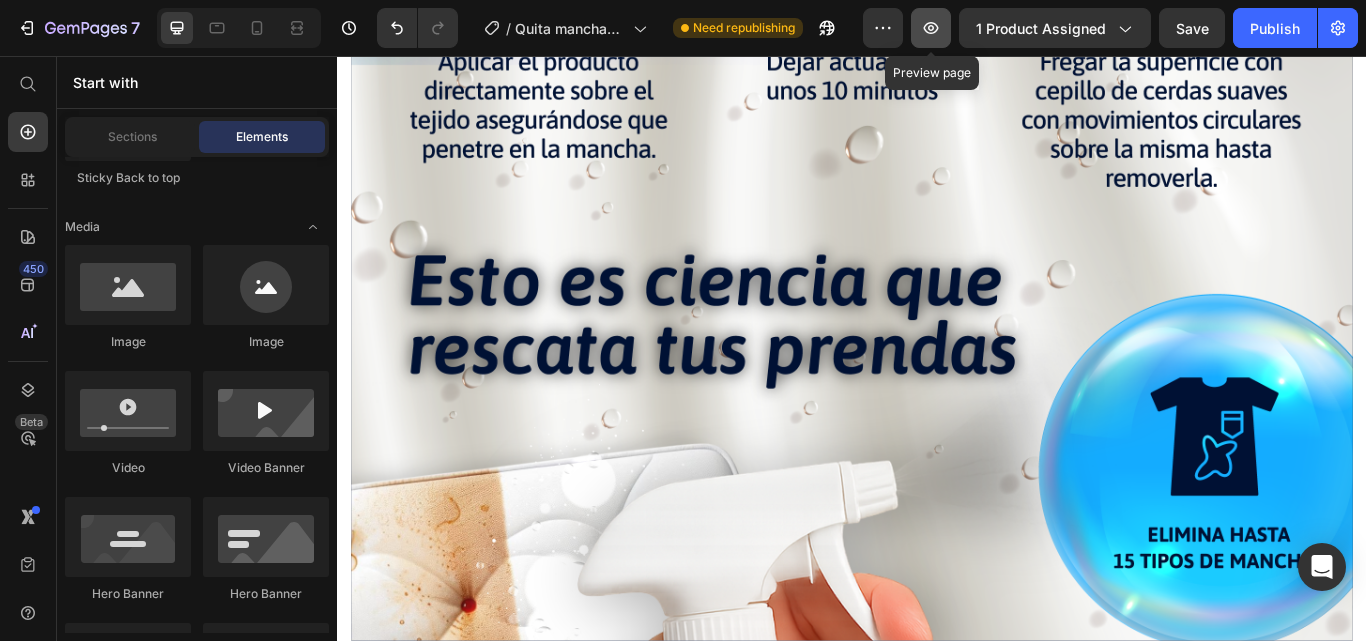click 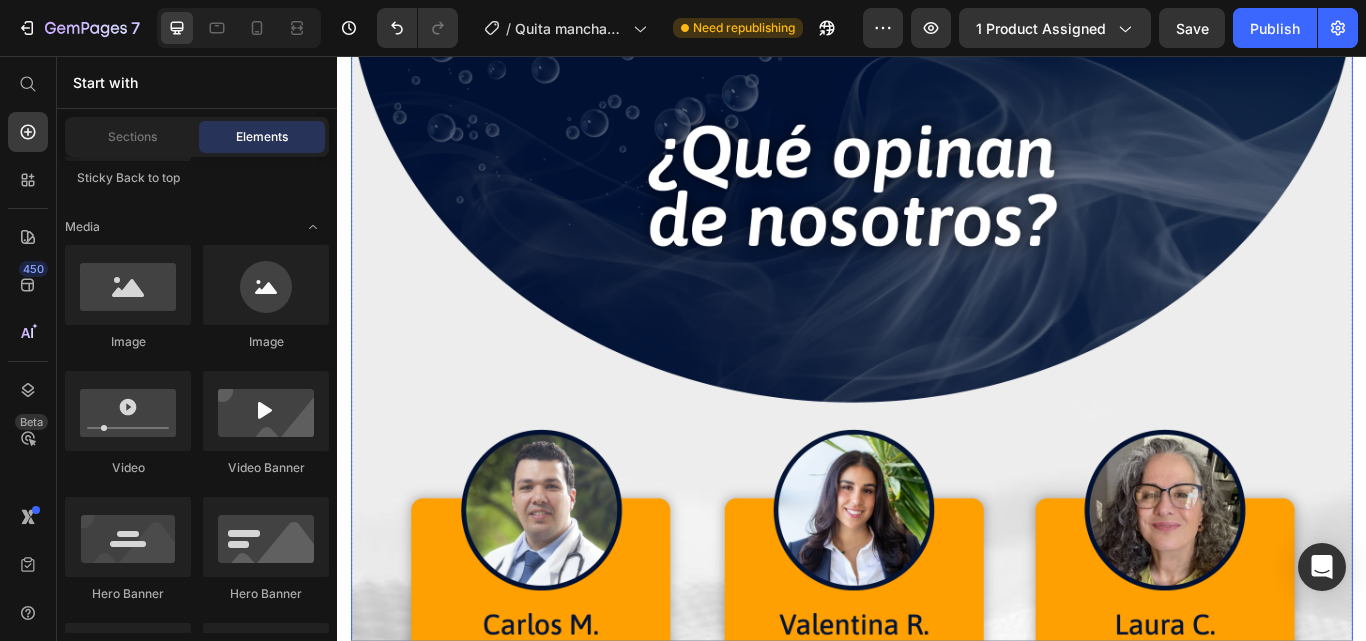 click at bounding box center (937, 2770) 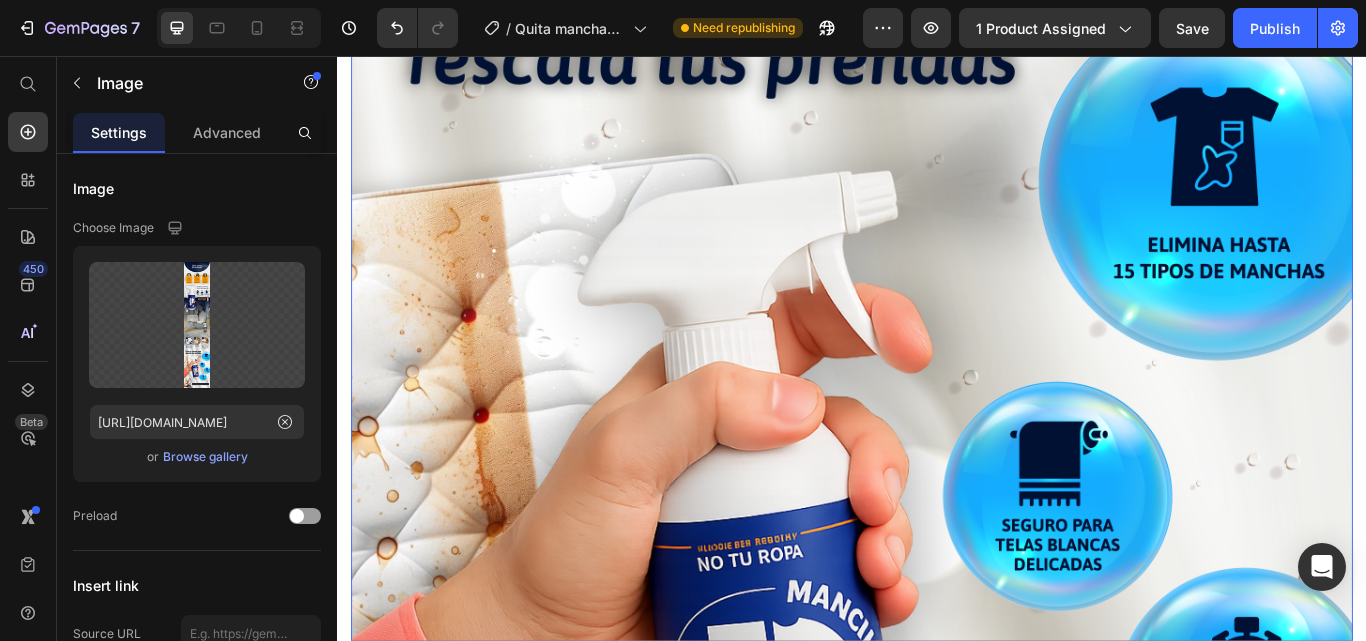 scroll, scrollTop: 11364, scrollLeft: 0, axis: vertical 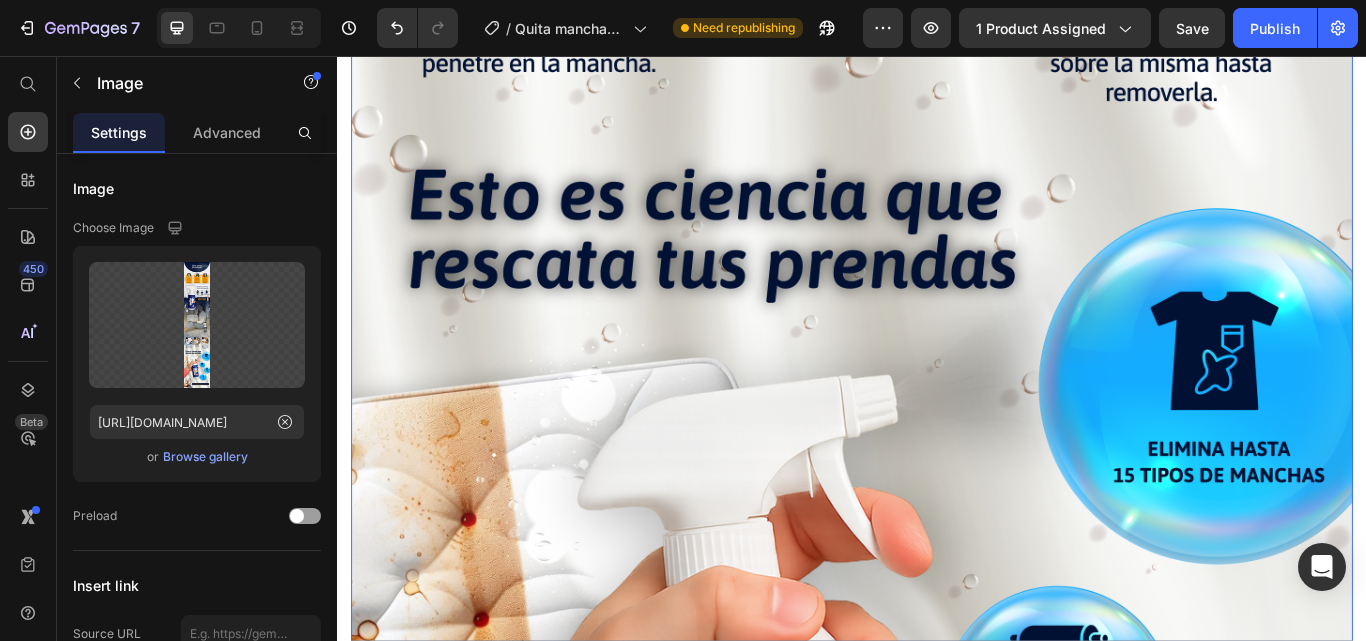 drag, startPoint x: 506, startPoint y: 356, endPoint x: 503, endPoint y: 304, distance: 52.086468 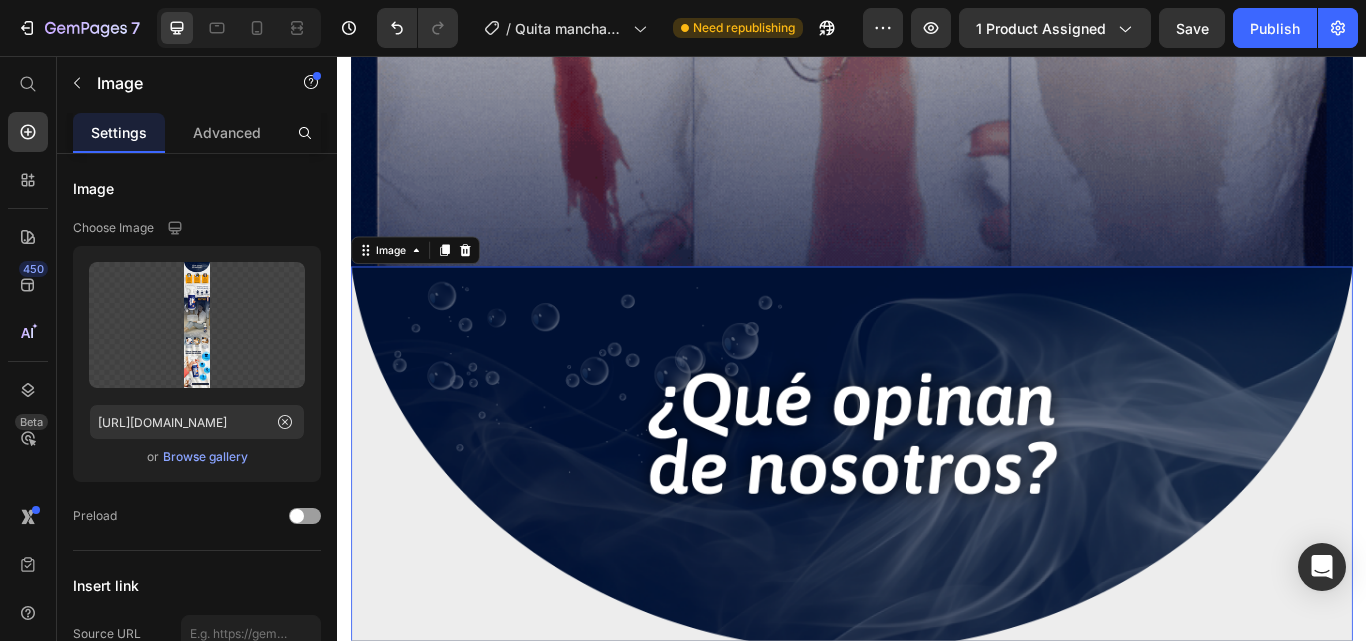 scroll, scrollTop: 11264, scrollLeft: 0, axis: vertical 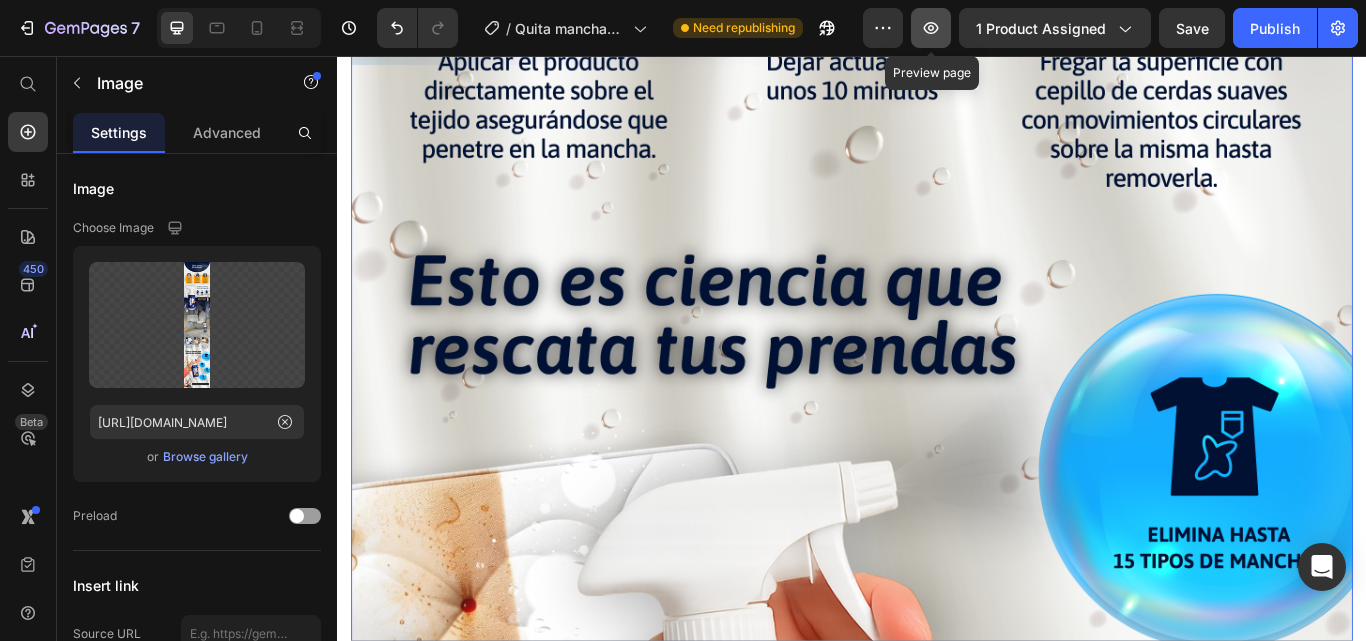 click 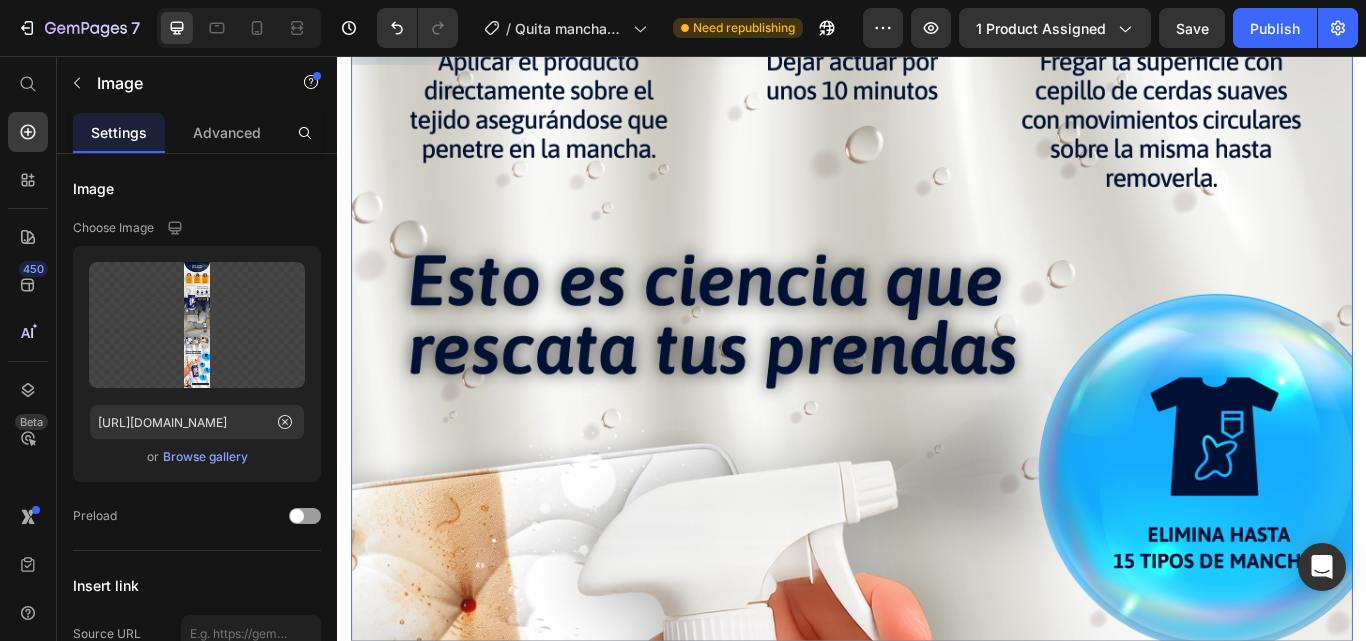 click 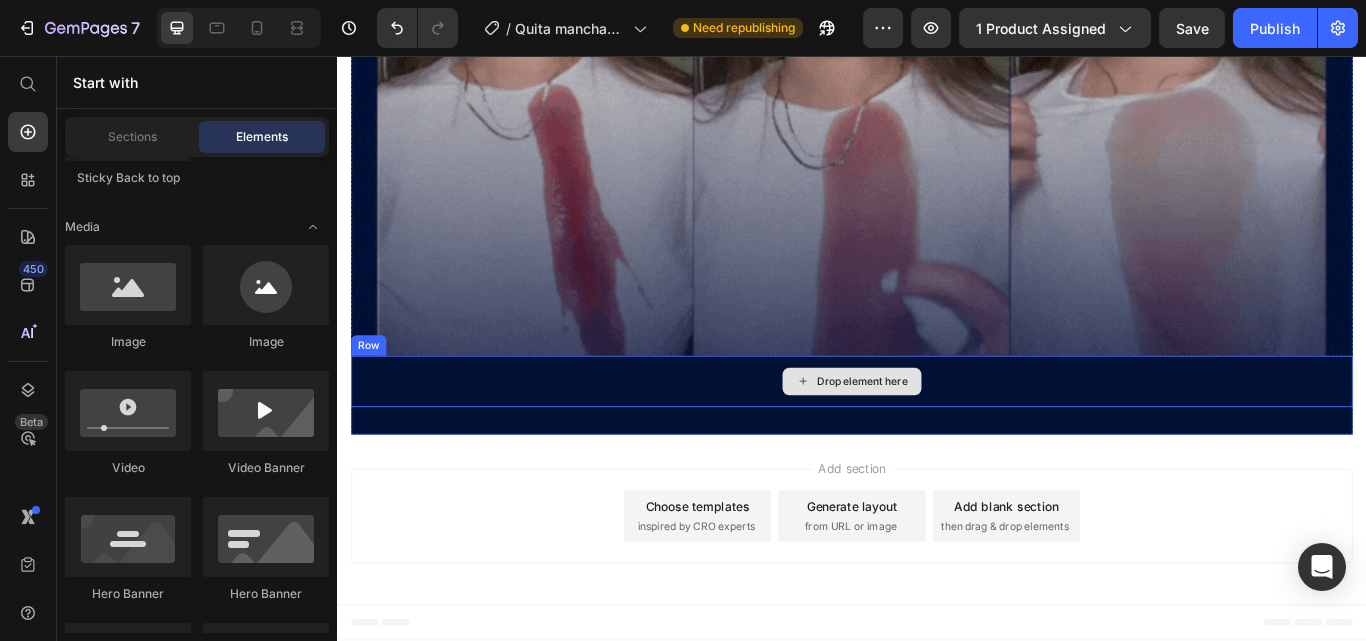 click on "Drop element here" at bounding box center [937, 436] 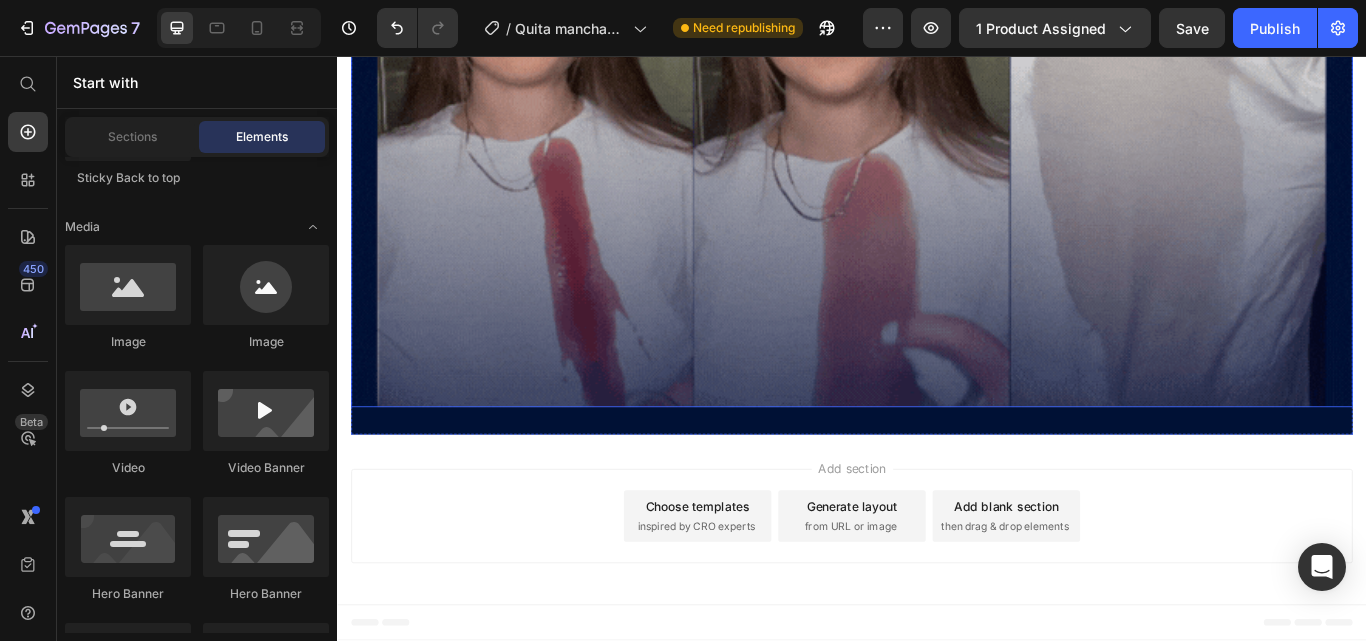 scroll, scrollTop: 11204, scrollLeft: 0, axis: vertical 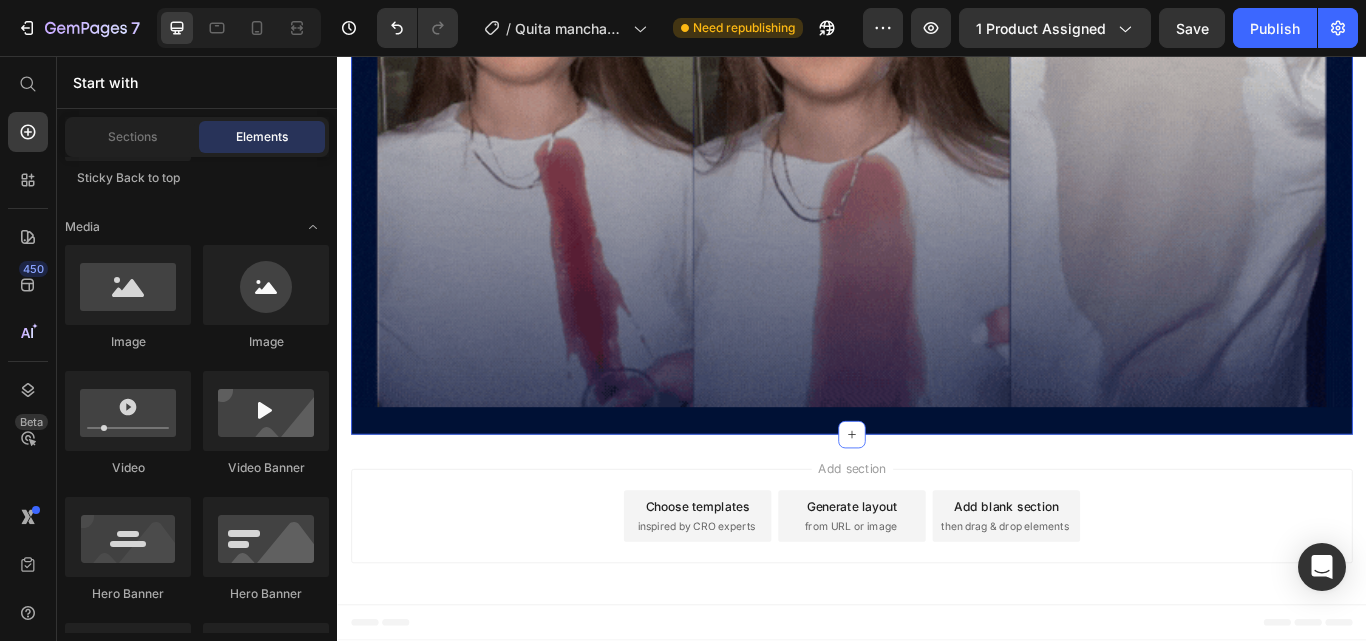 click on "Image Section 5" at bounding box center [937, 205] 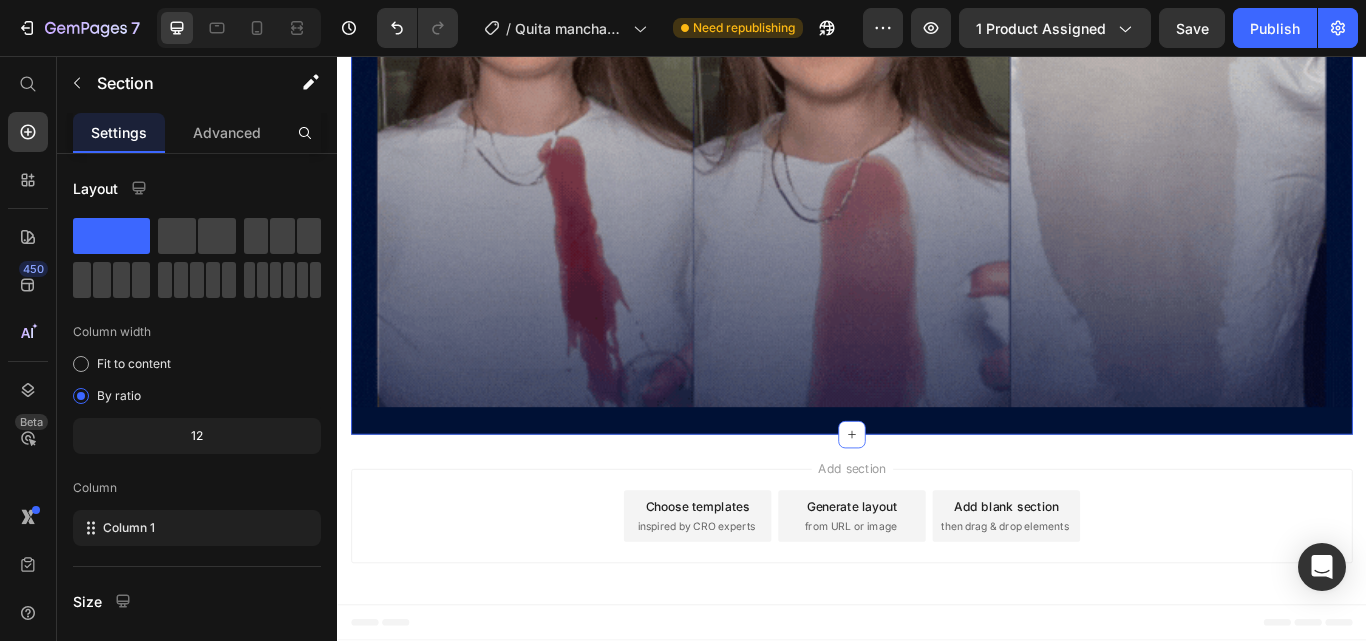 click on "Image Section 5   You can create reusable sections Create Theme Section AI Content Write with GemAI What would you like to describe here? Tone and Voice Persuasive Product Quita manchas - ropa [PERSON_NAME] Show more Generate" at bounding box center [937, 205] 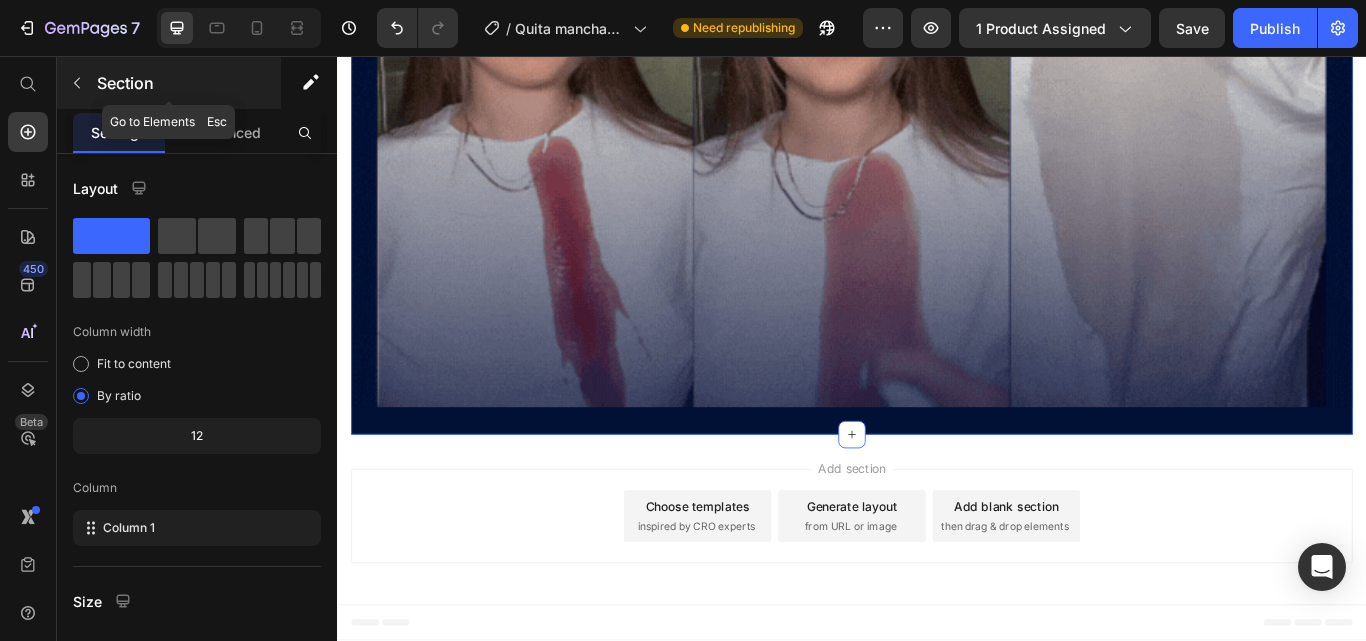 click 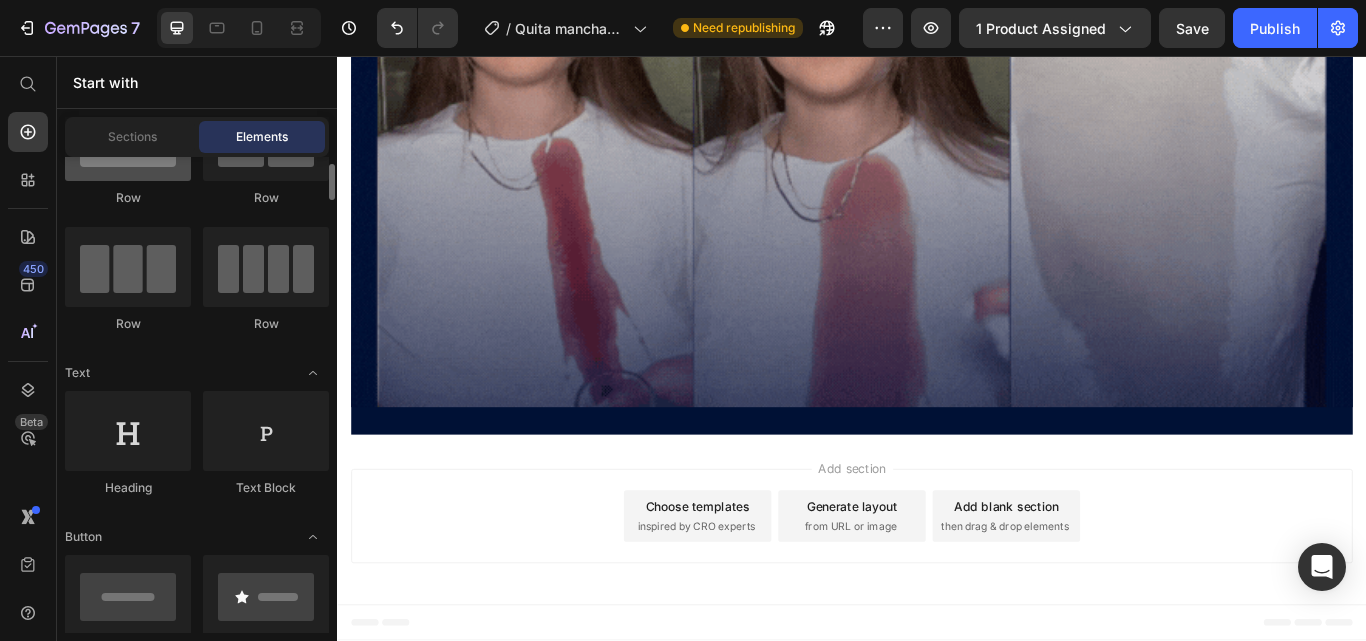 scroll, scrollTop: 0, scrollLeft: 0, axis: both 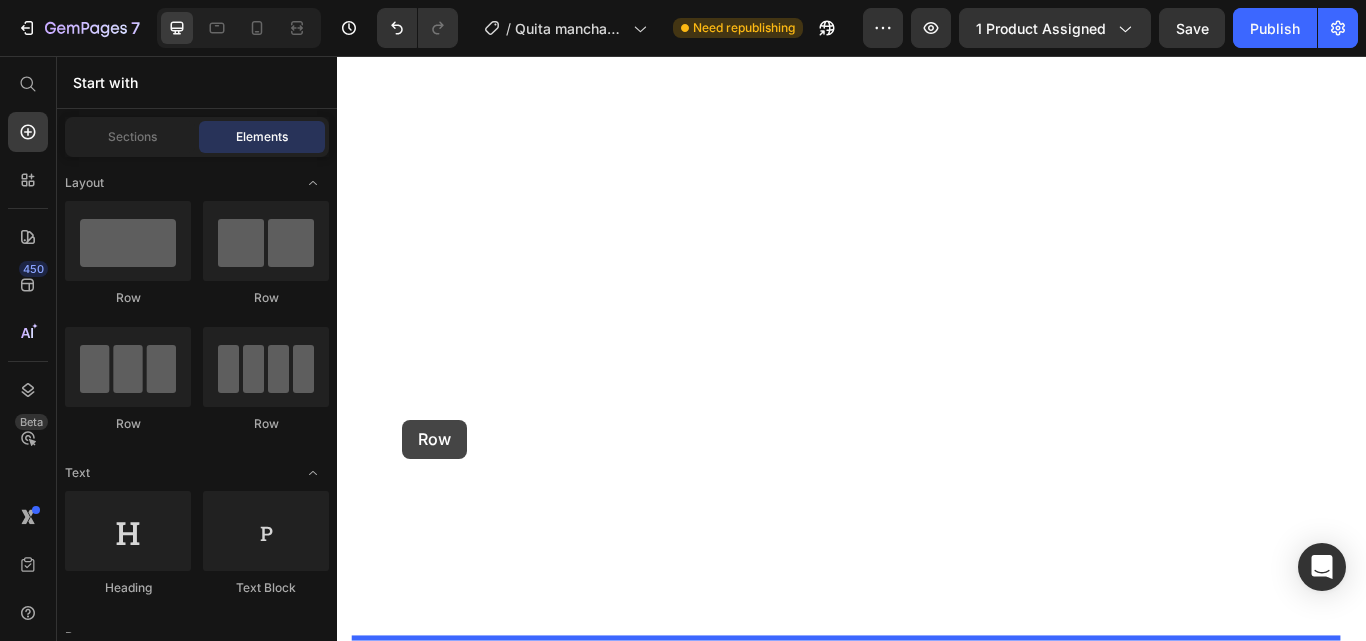drag, startPoint x: 457, startPoint y: 321, endPoint x: 413, endPoint y: 480, distance: 164.97575 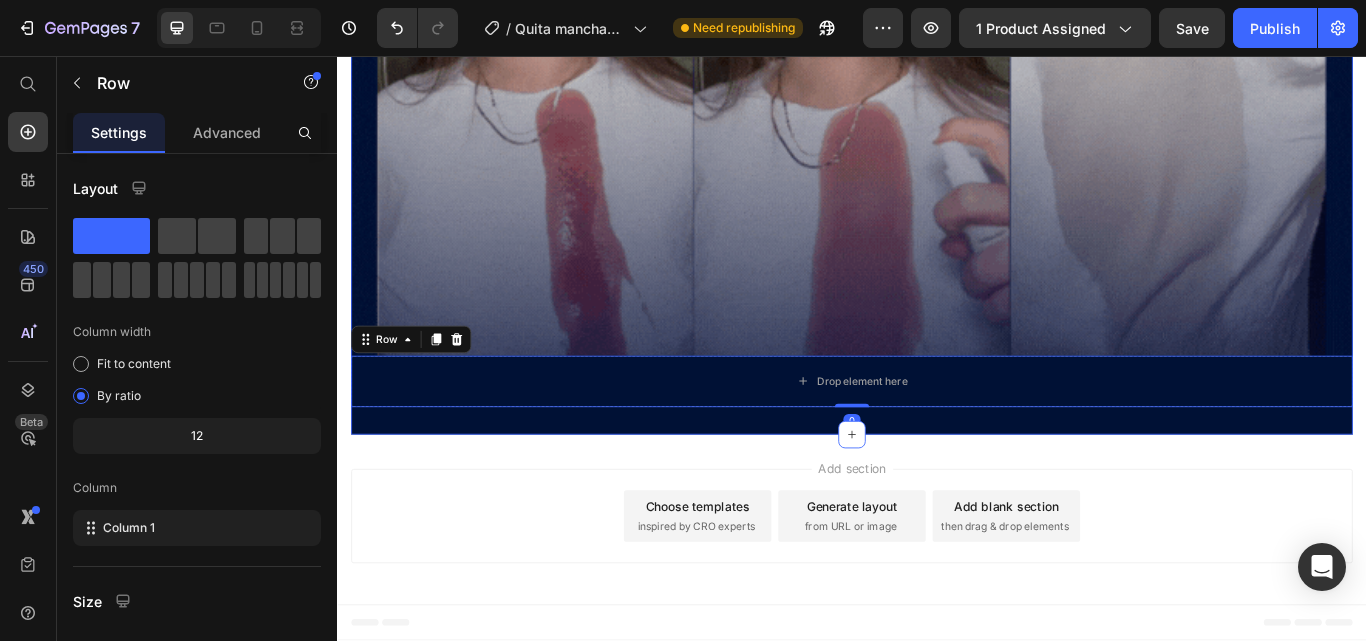 scroll, scrollTop: 11264, scrollLeft: 0, axis: vertical 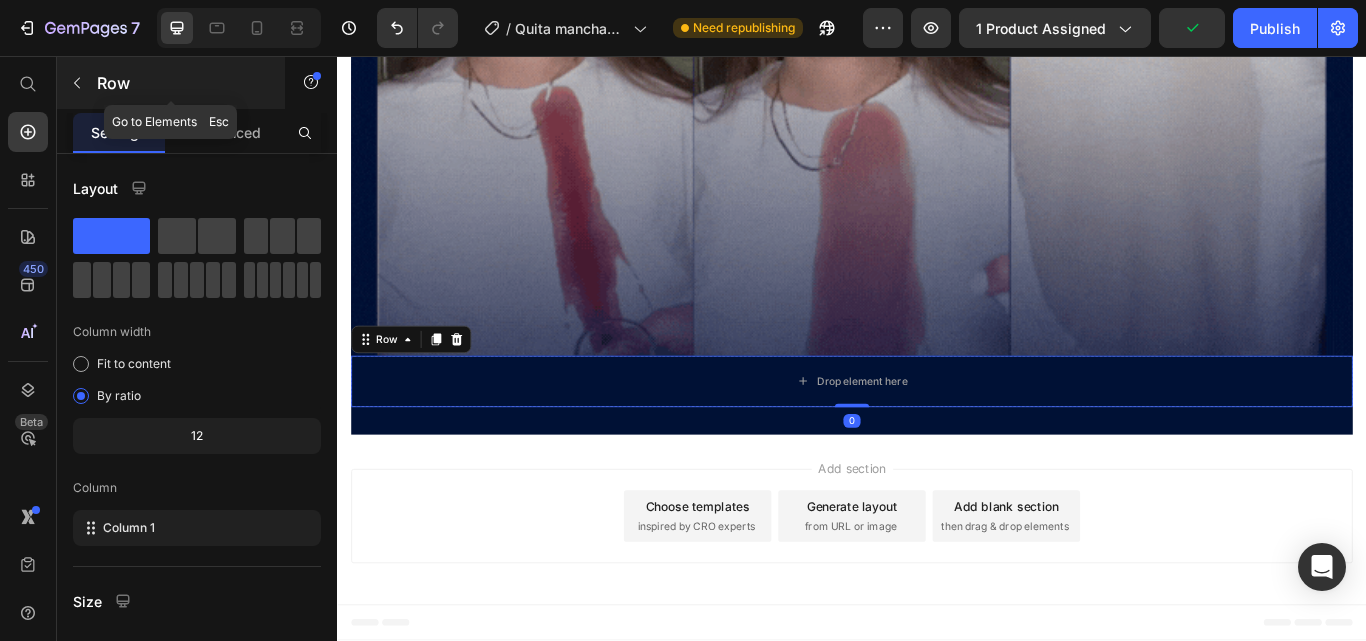 click 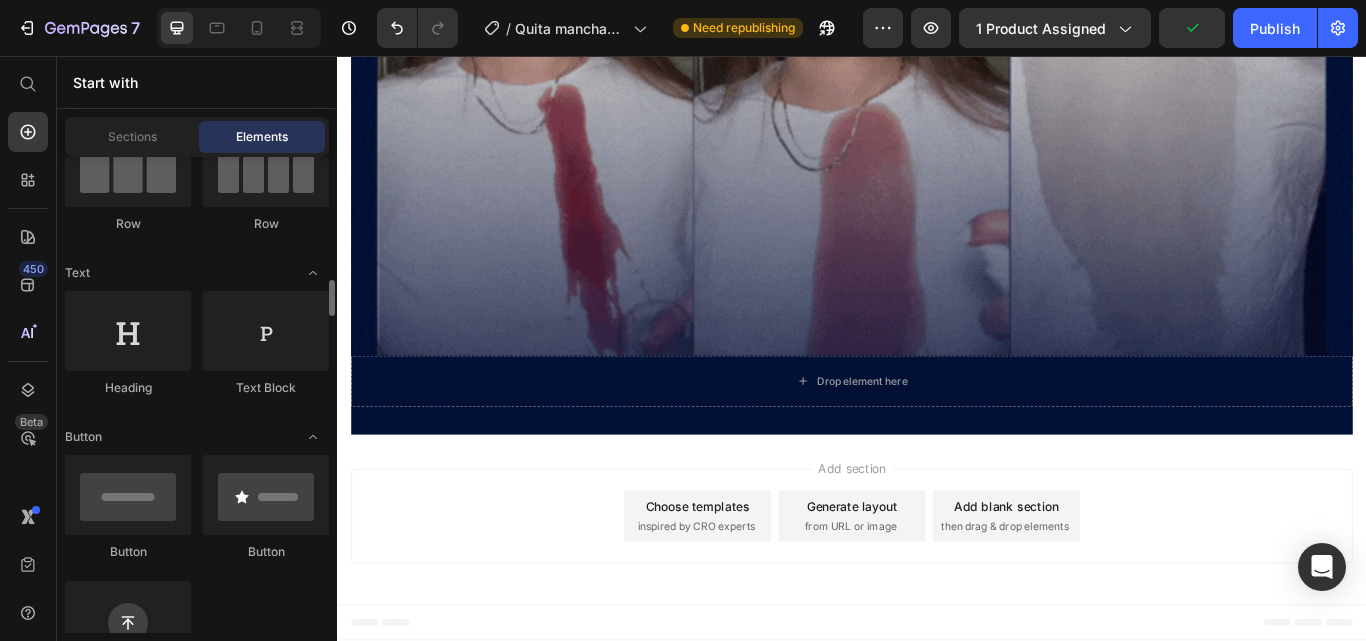 scroll, scrollTop: 500, scrollLeft: 0, axis: vertical 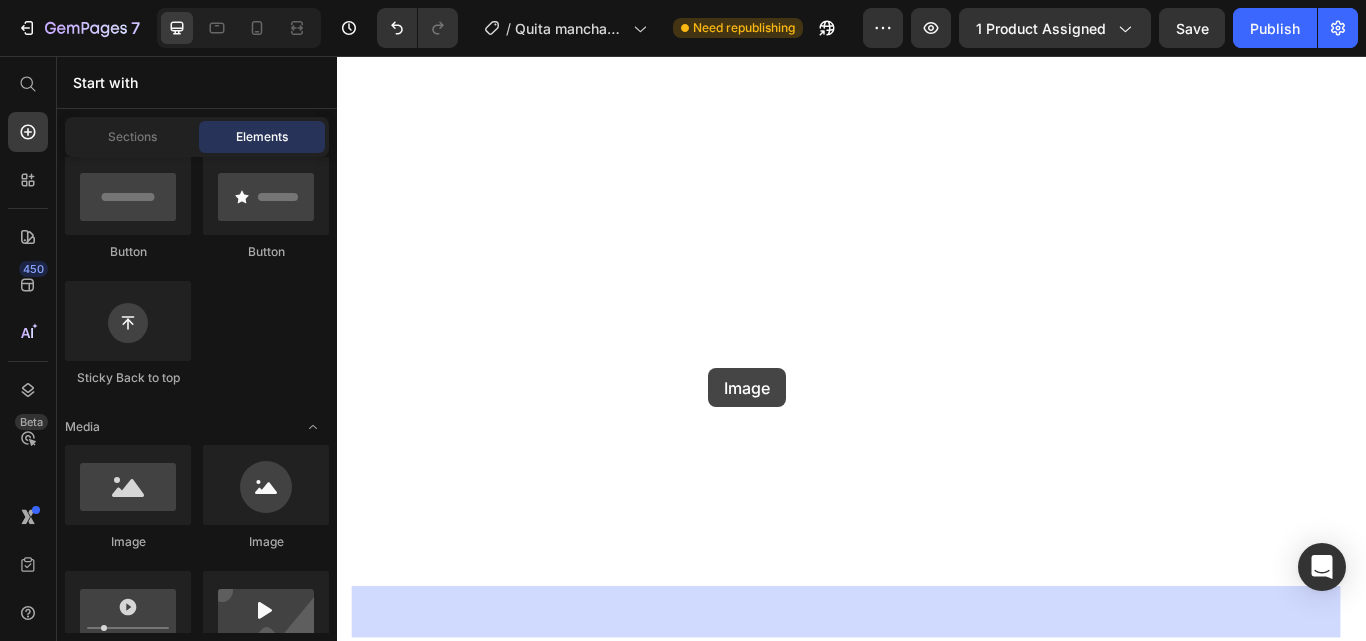 drag, startPoint x: 467, startPoint y: 541, endPoint x: 770, endPoint y: 420, distance: 326.26675 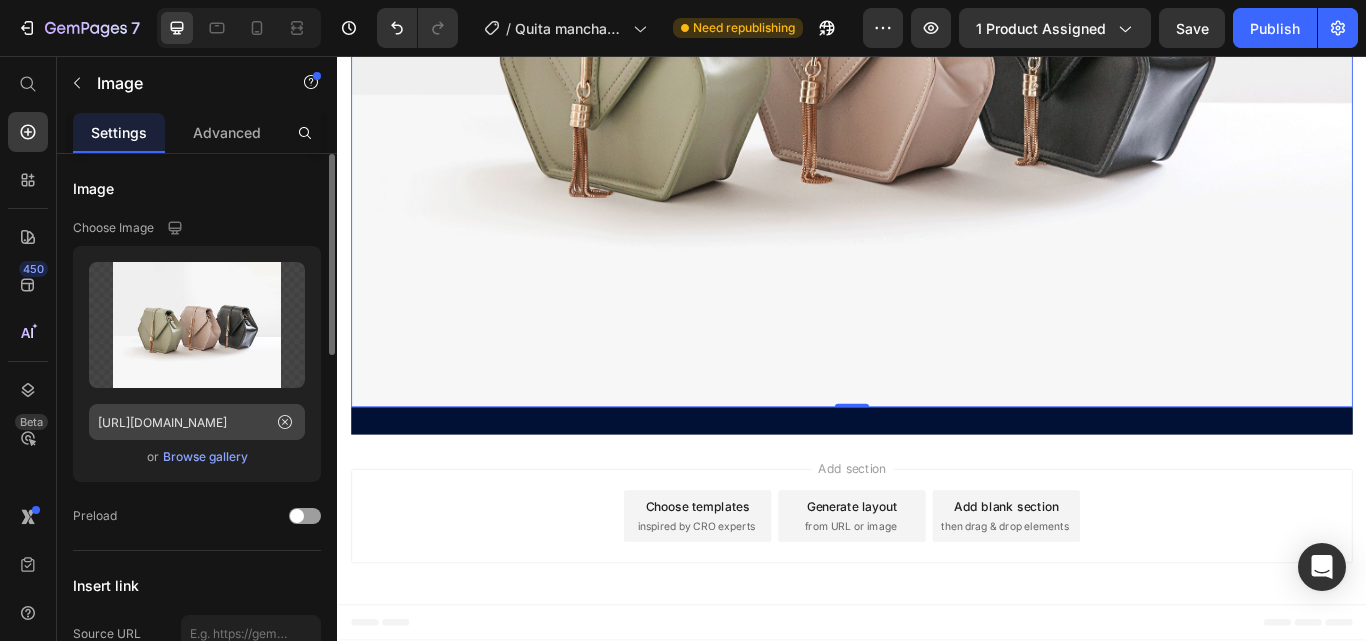 click 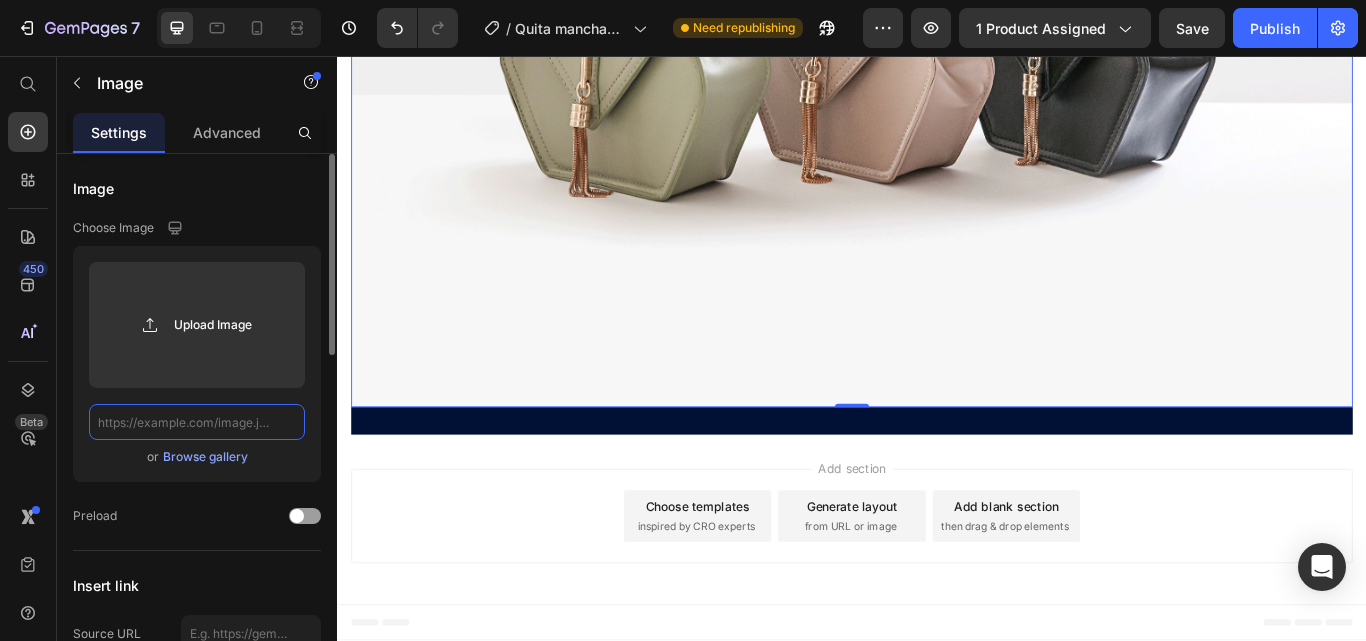 scroll, scrollTop: 0, scrollLeft: 0, axis: both 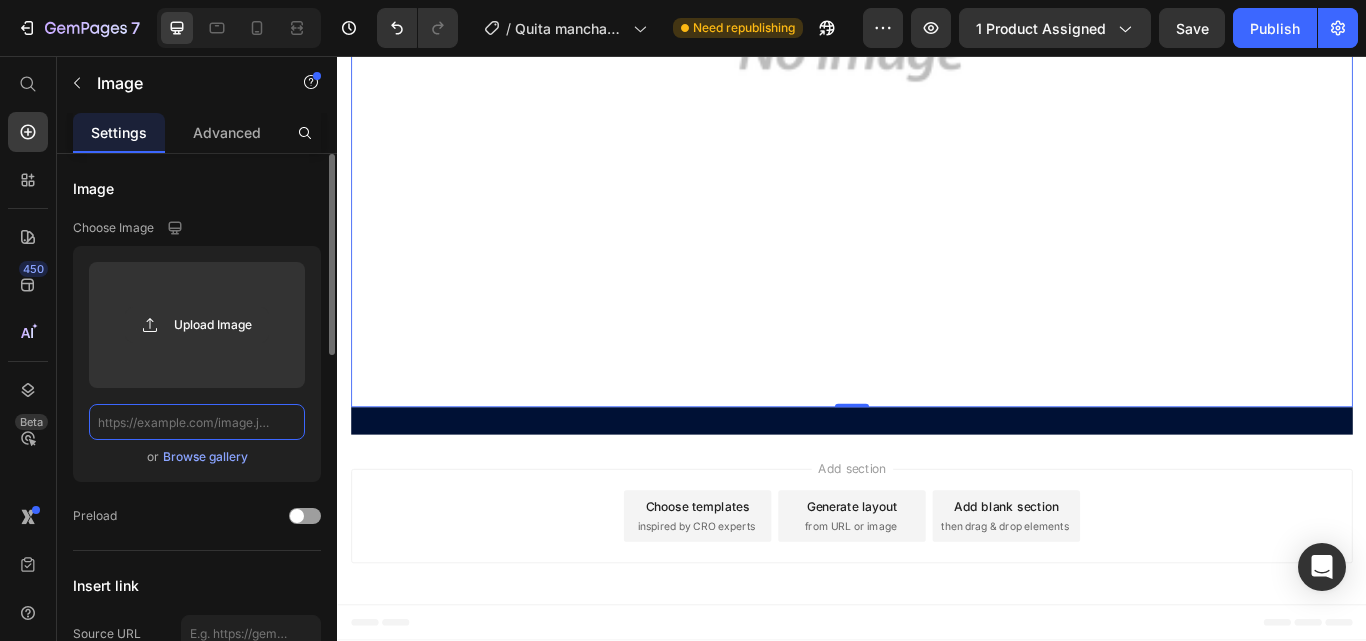click 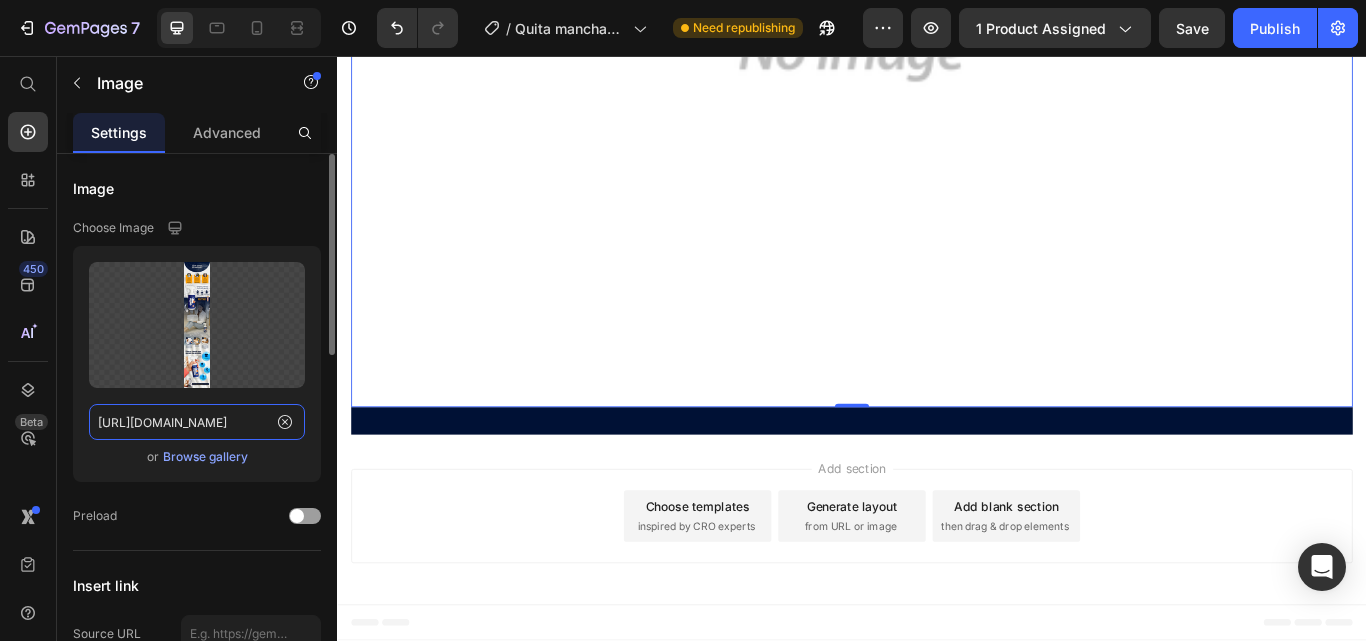 scroll, scrollTop: 0, scrollLeft: 313, axis: horizontal 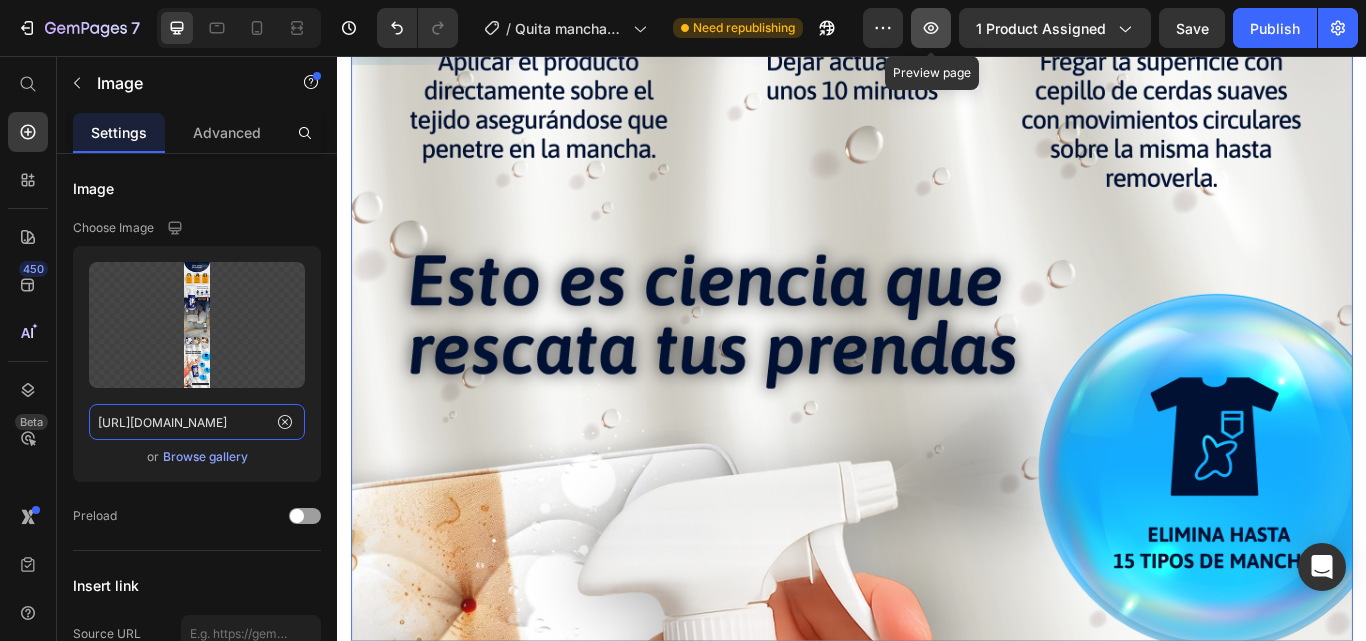 type on "[URL][DOMAIN_NAME]" 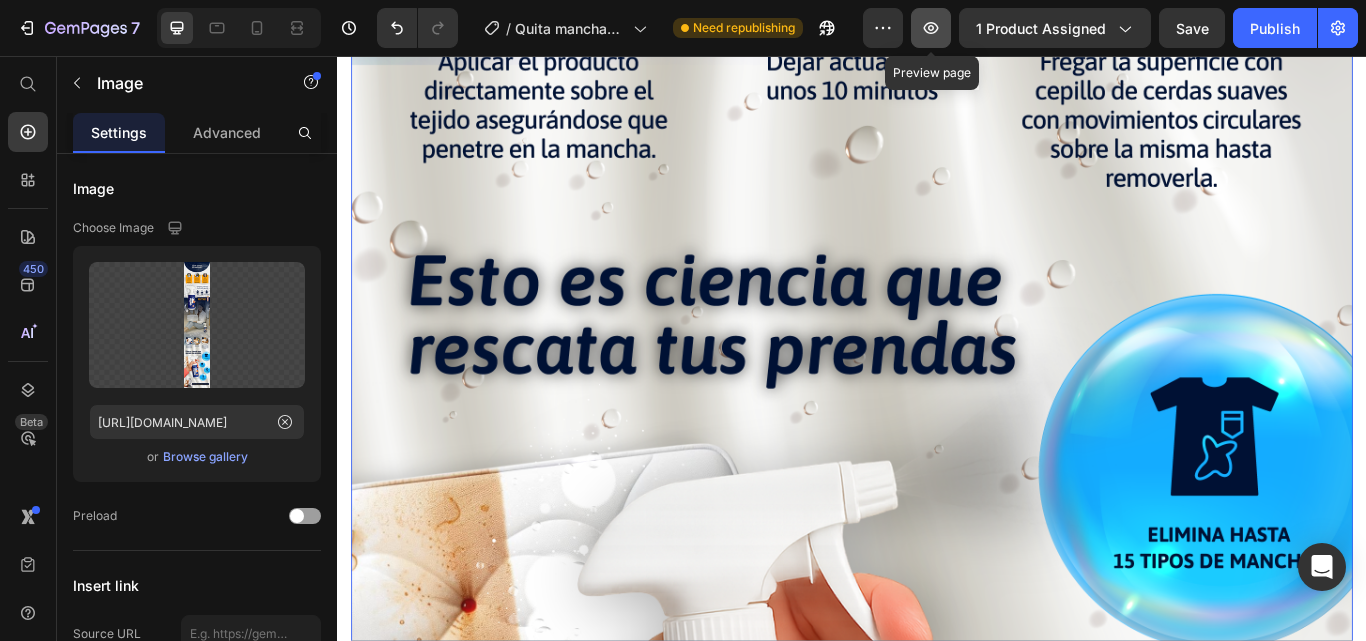 click 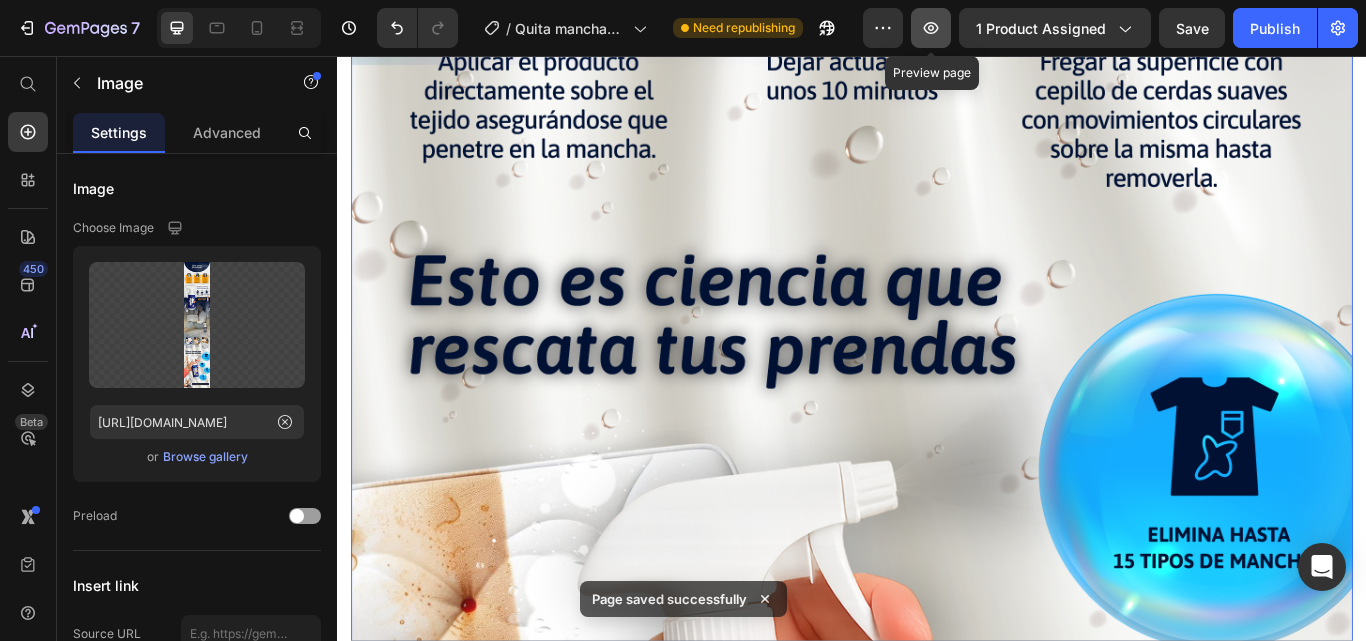 scroll, scrollTop: 0, scrollLeft: 0, axis: both 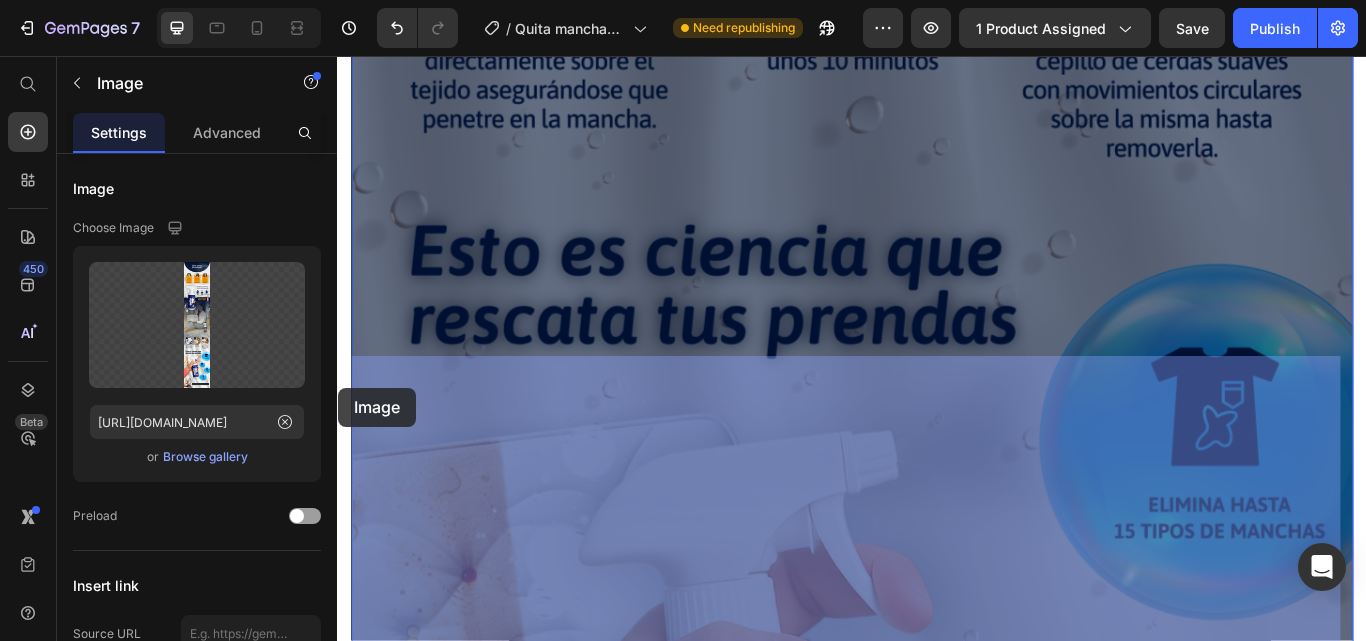 drag, startPoint x: 385, startPoint y: 438, endPoint x: 338, endPoint y: 441, distance: 47.095646 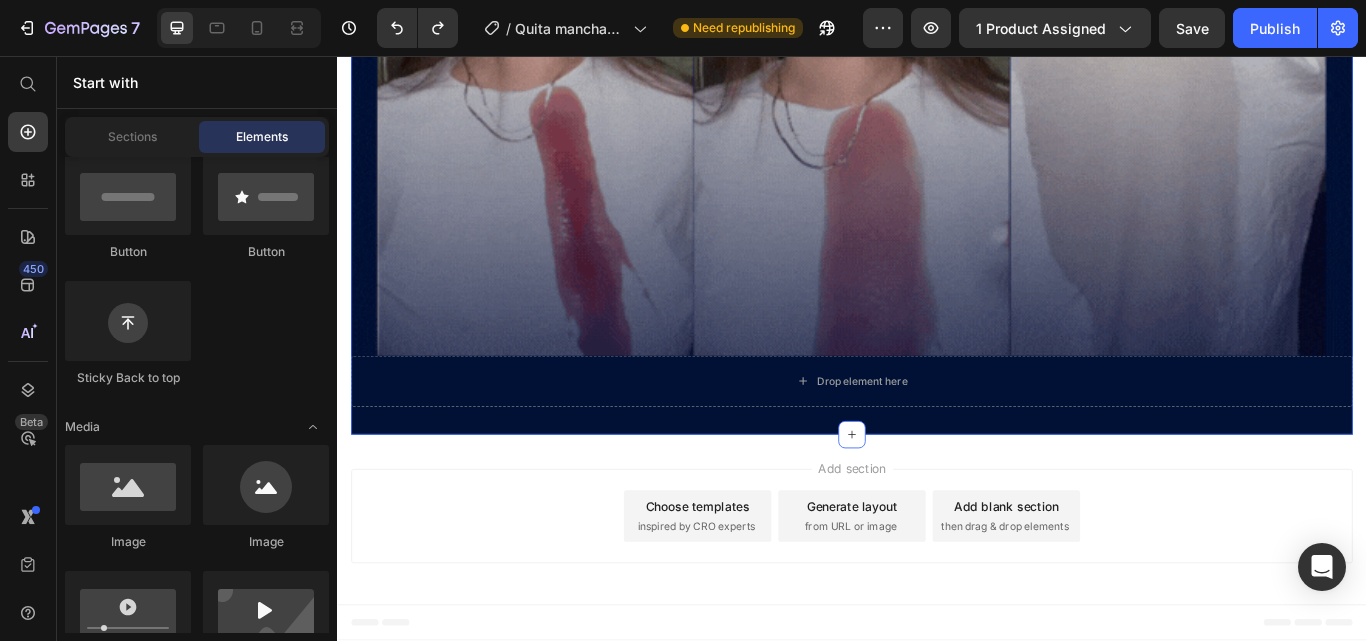 click on "Image
Drop element here Row Section 5" at bounding box center (937, 175) 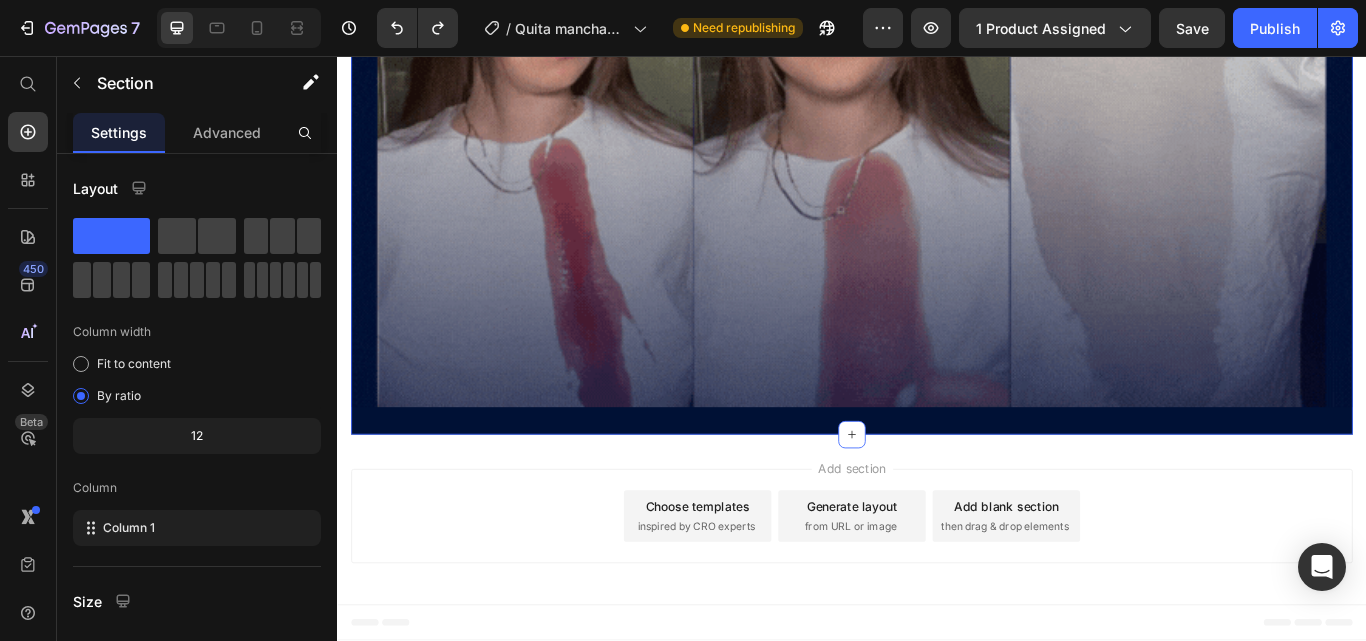 scroll, scrollTop: 11204, scrollLeft: 0, axis: vertical 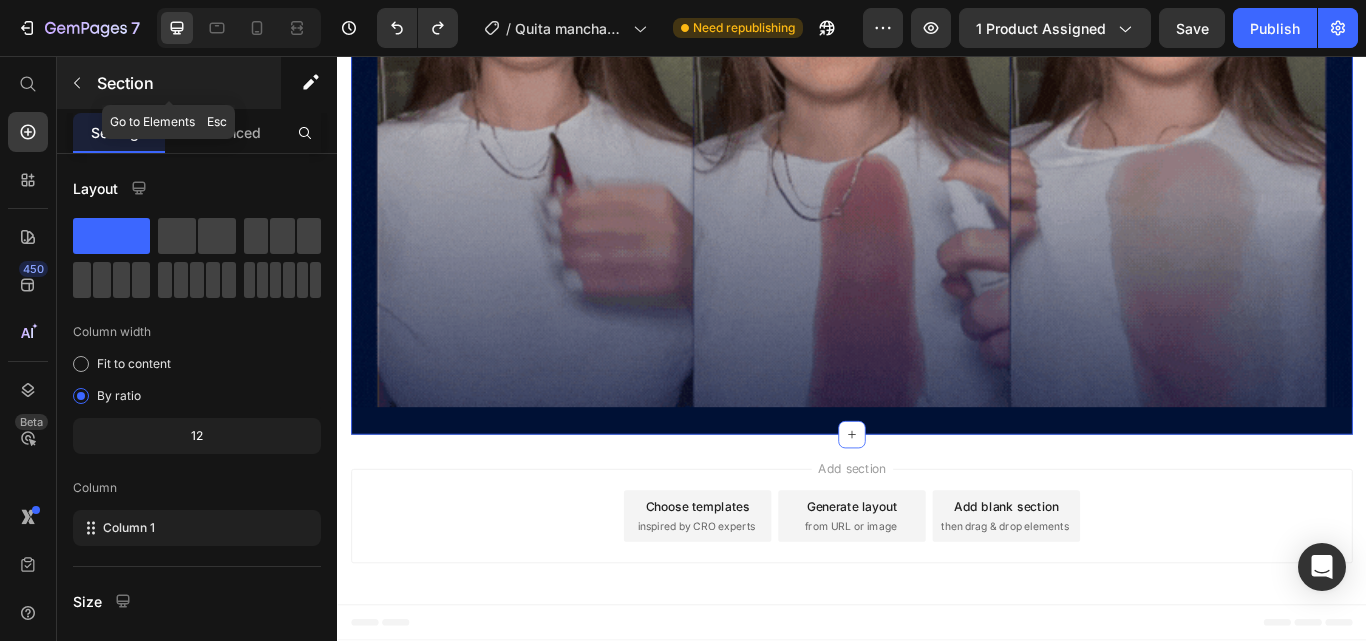 click at bounding box center (77, 83) 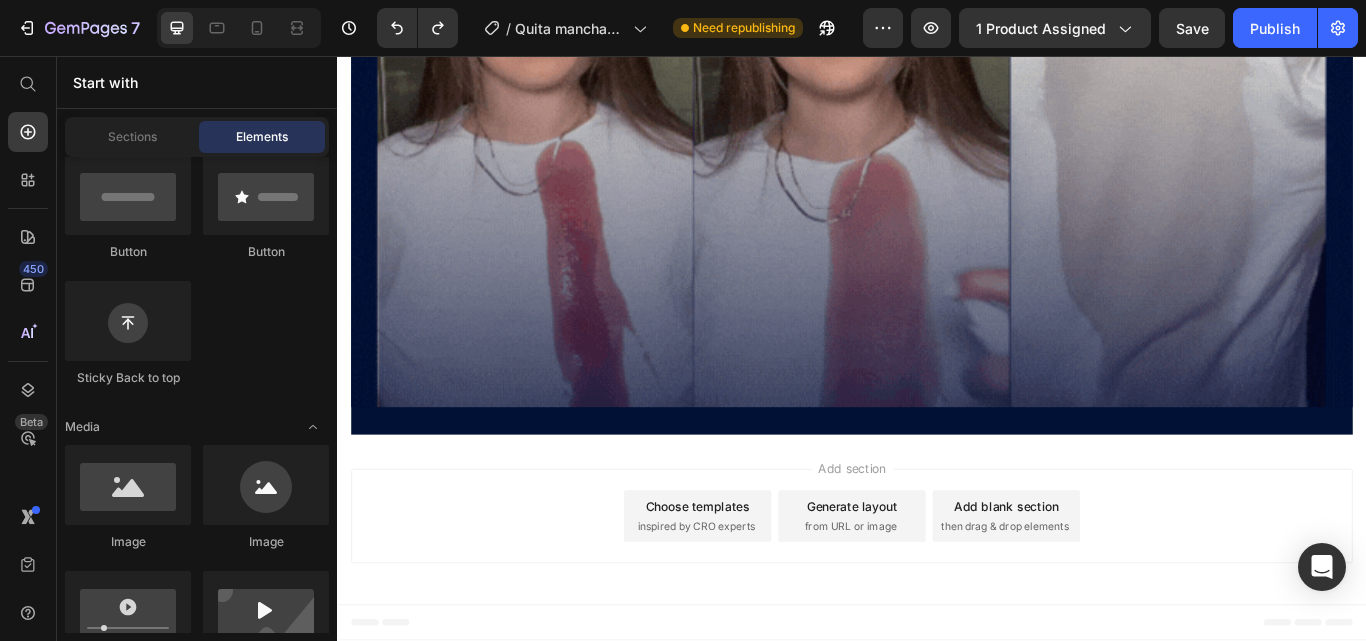scroll, scrollTop: 0, scrollLeft: 0, axis: both 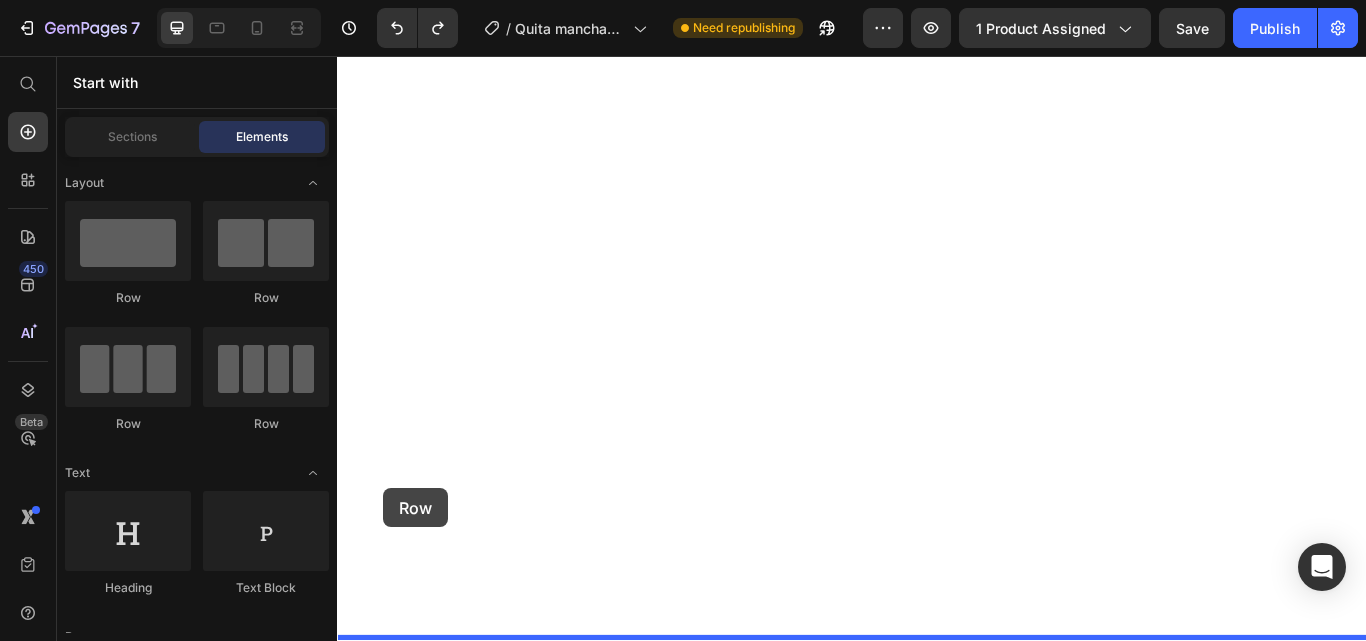 drag, startPoint x: 542, startPoint y: 361, endPoint x: 391, endPoint y: 560, distance: 249.80392 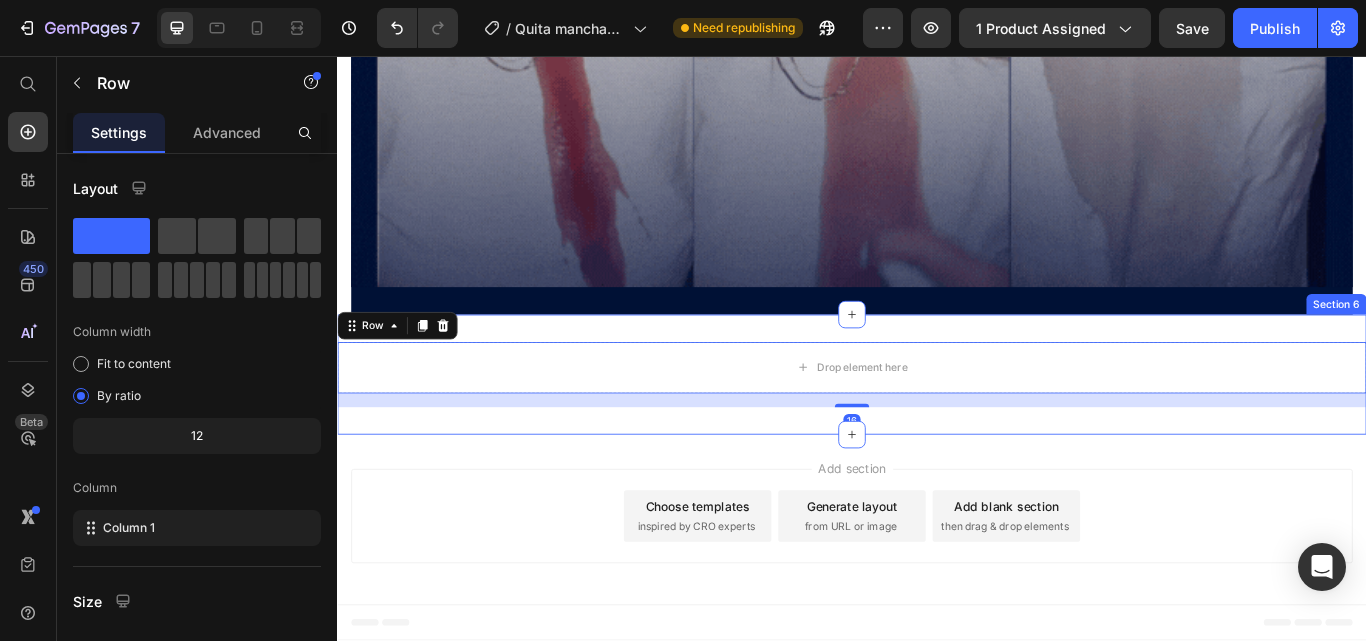 scroll, scrollTop: 11264, scrollLeft: 0, axis: vertical 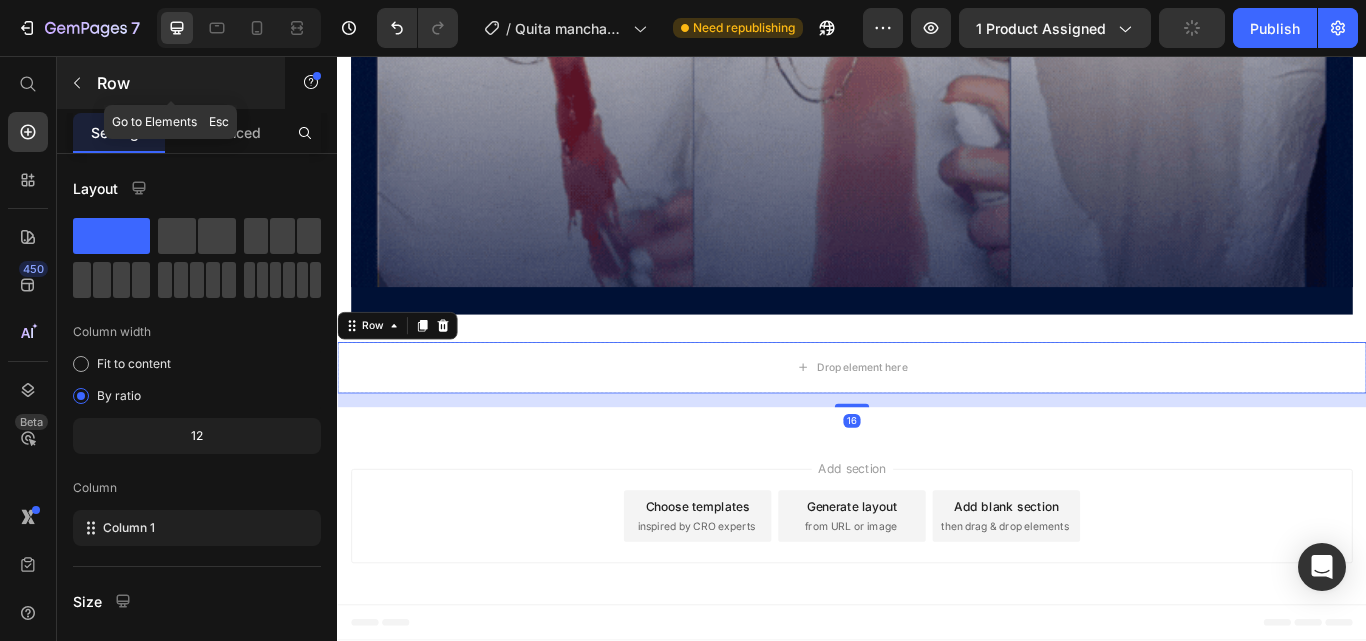 click 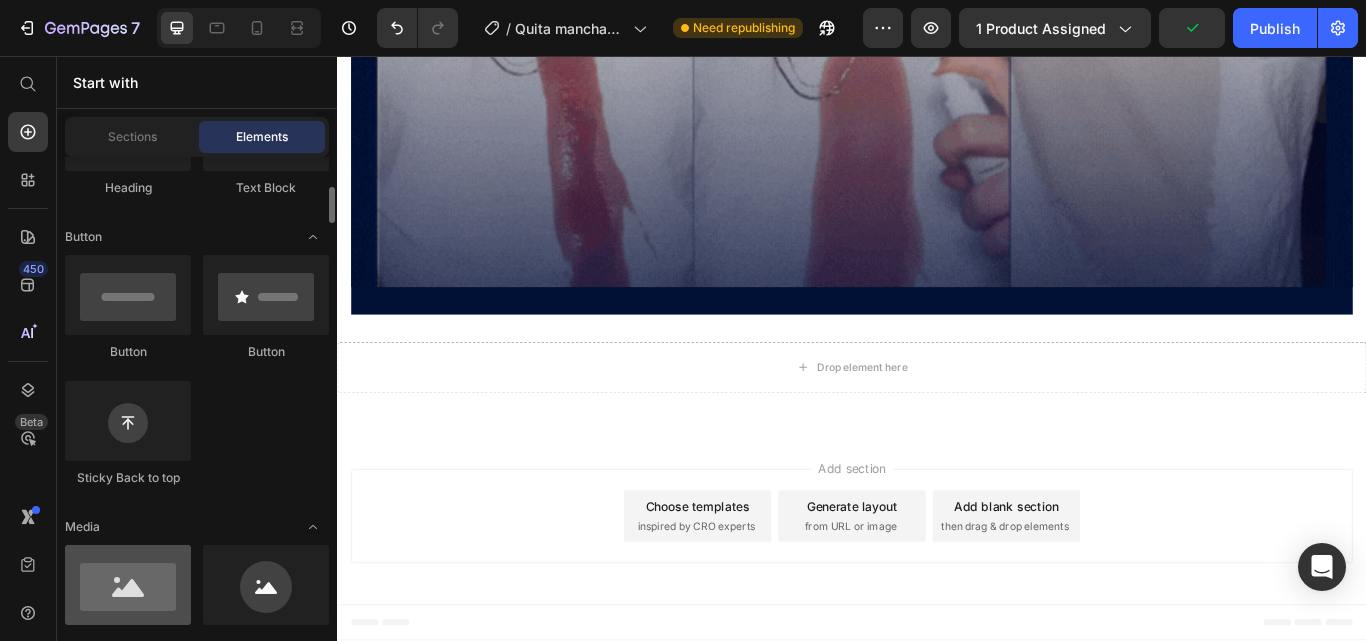 scroll, scrollTop: 500, scrollLeft: 0, axis: vertical 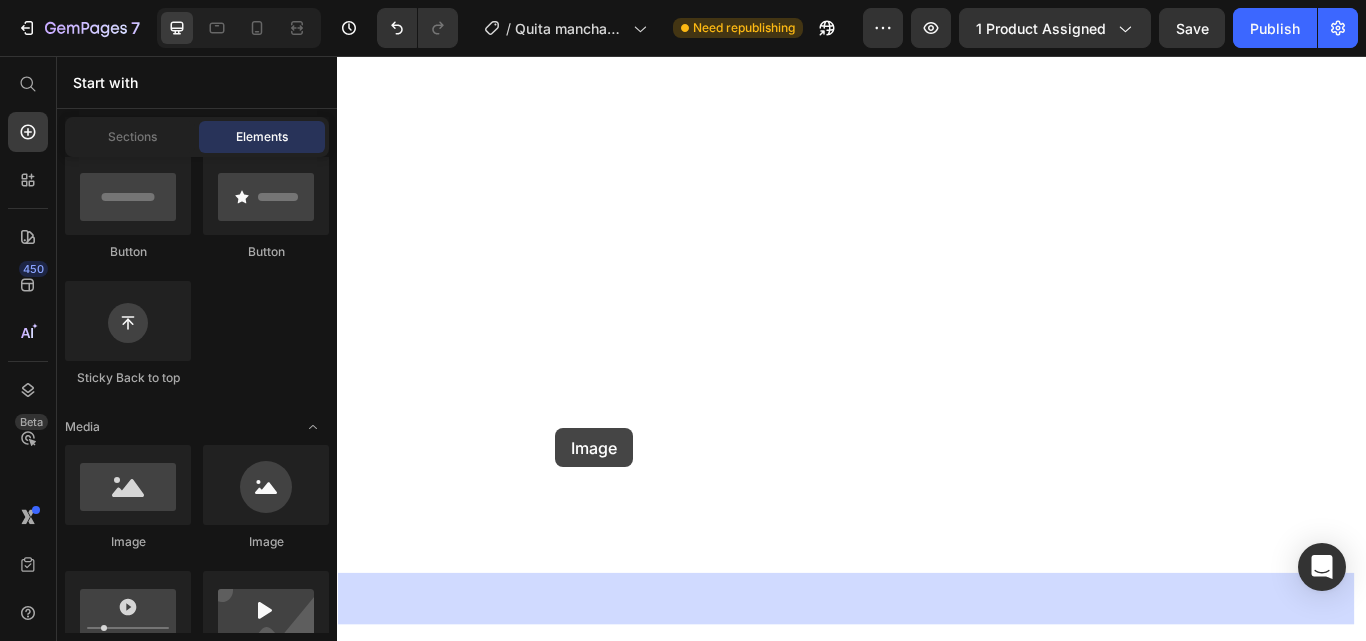 drag, startPoint x: 463, startPoint y: 539, endPoint x: 591, endPoint y: 490, distance: 137.05838 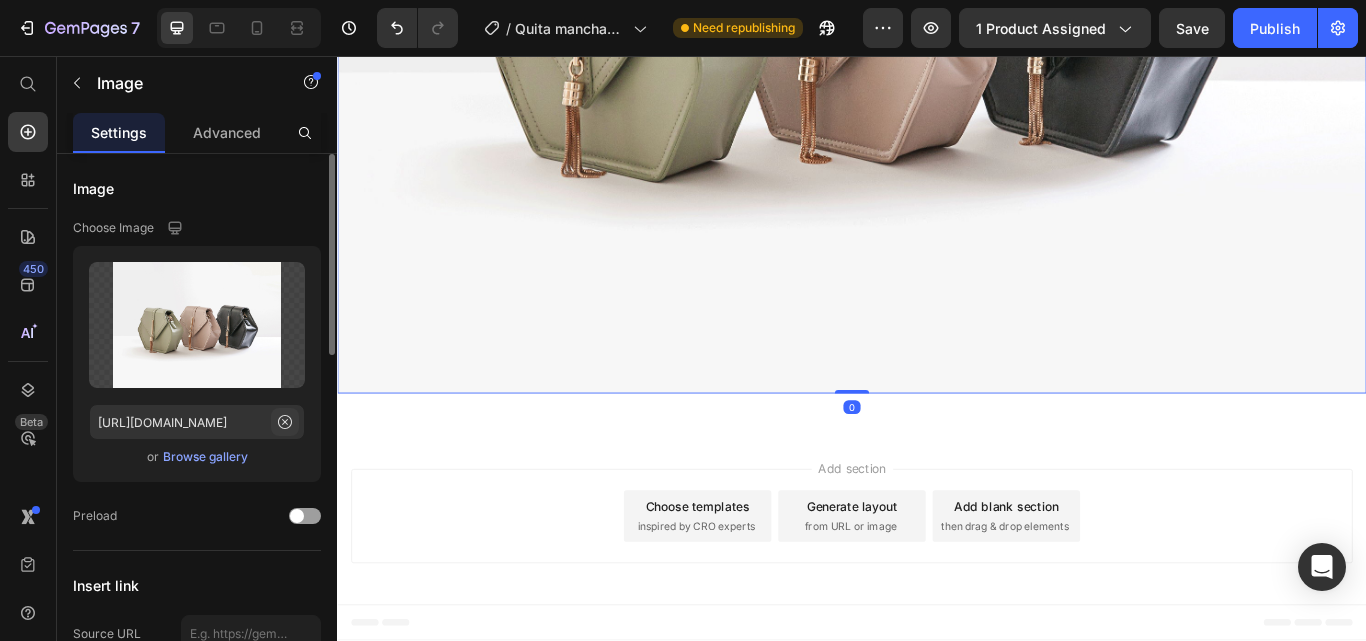 click 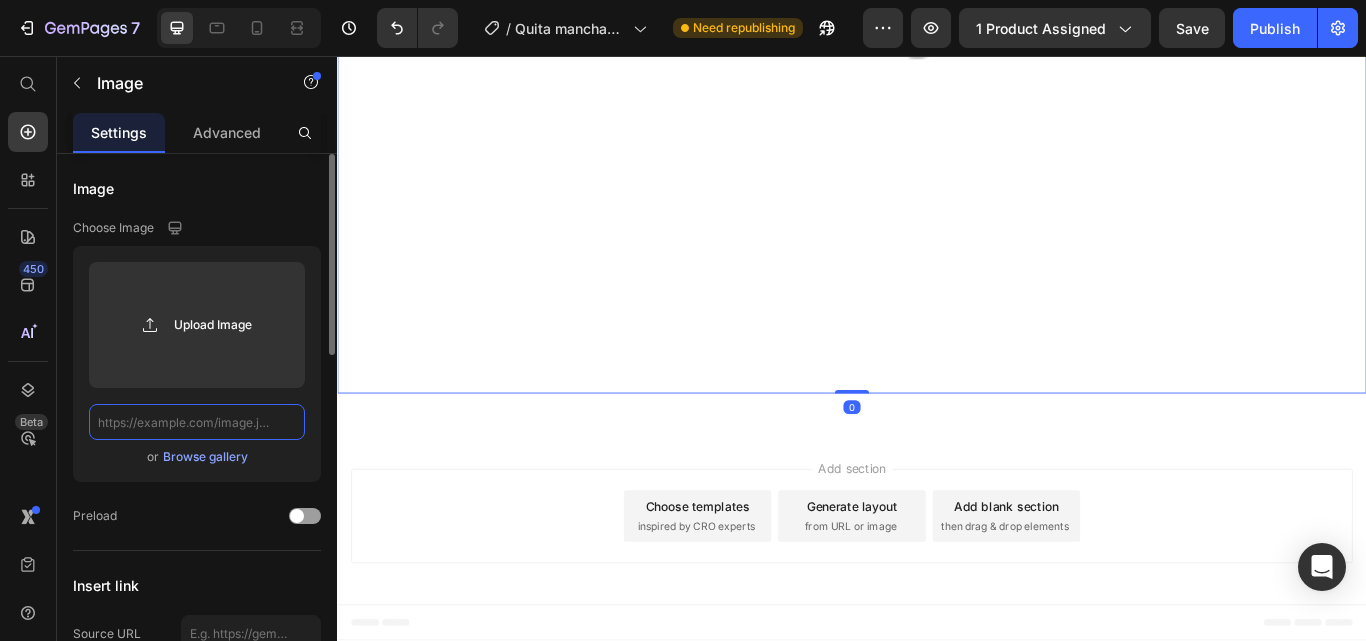 scroll, scrollTop: 0, scrollLeft: 0, axis: both 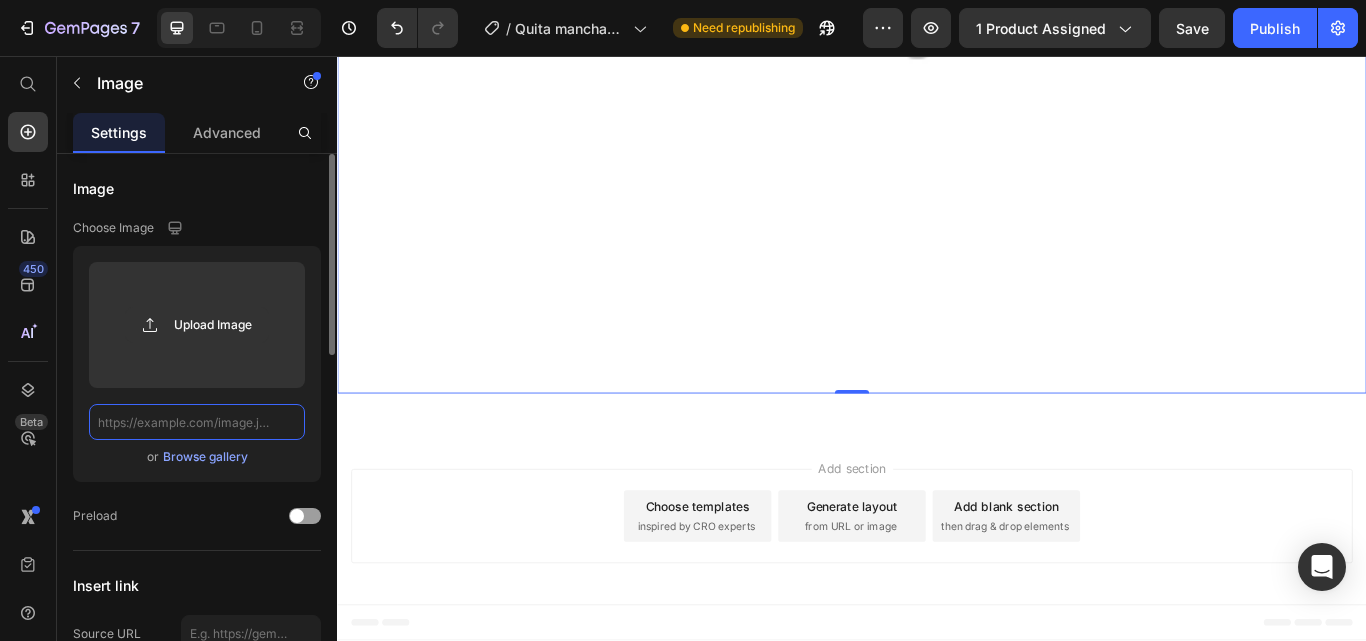 paste on "[URL][DOMAIN_NAME]" 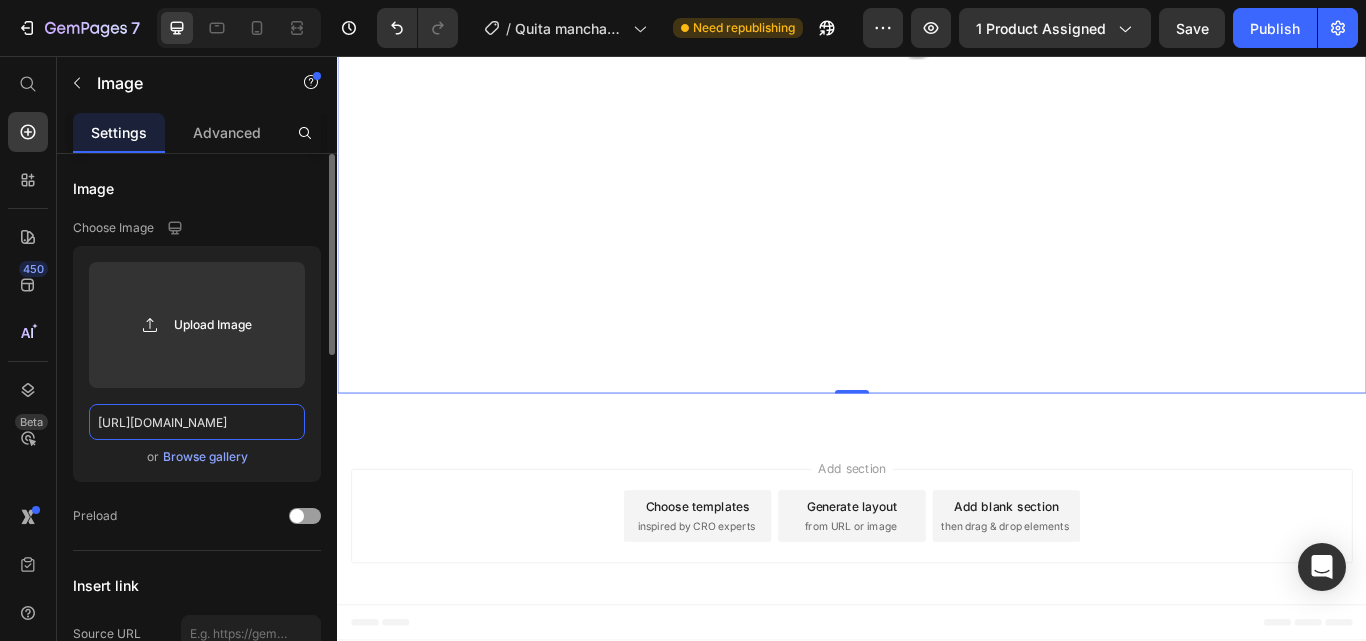 scroll, scrollTop: 0, scrollLeft: 313, axis: horizontal 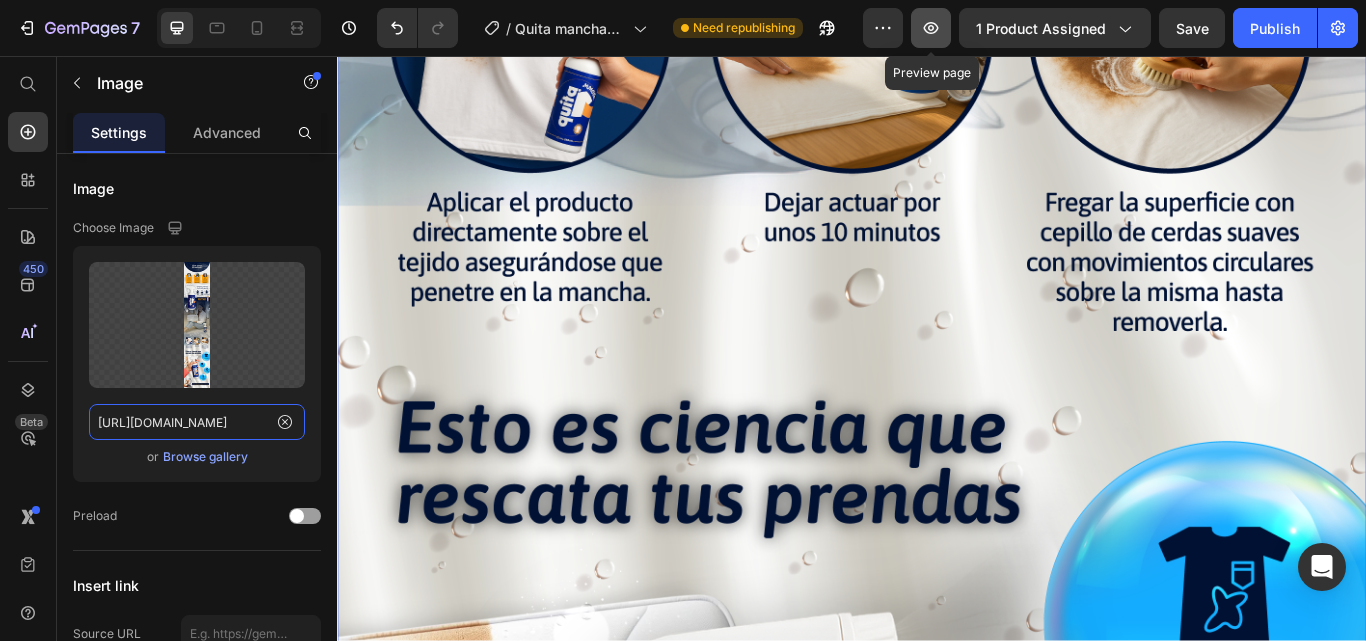 type on "[URL][DOMAIN_NAME]" 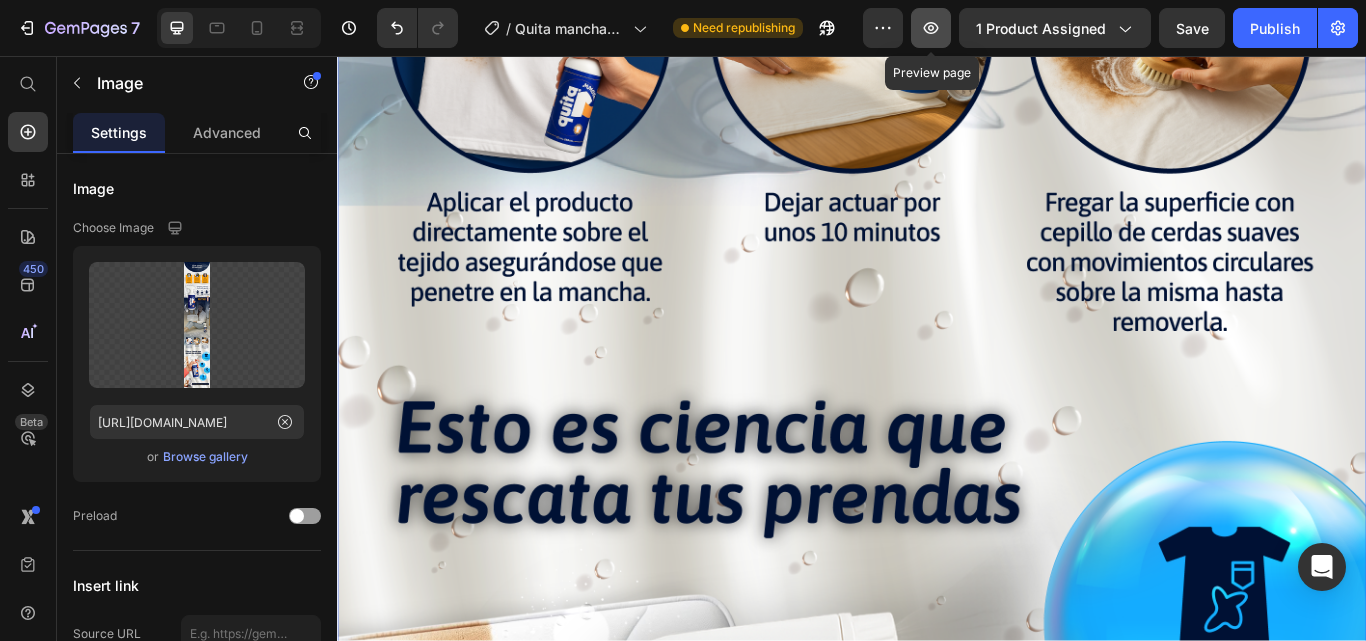 click 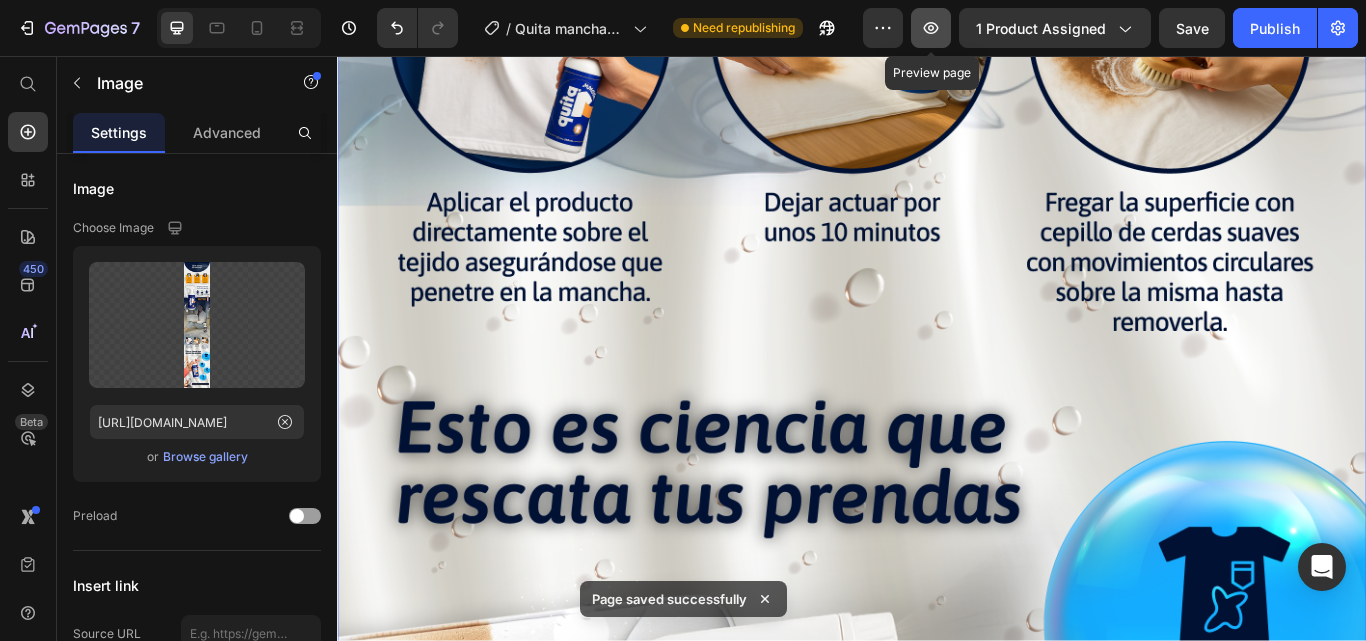 scroll, scrollTop: 0, scrollLeft: 0, axis: both 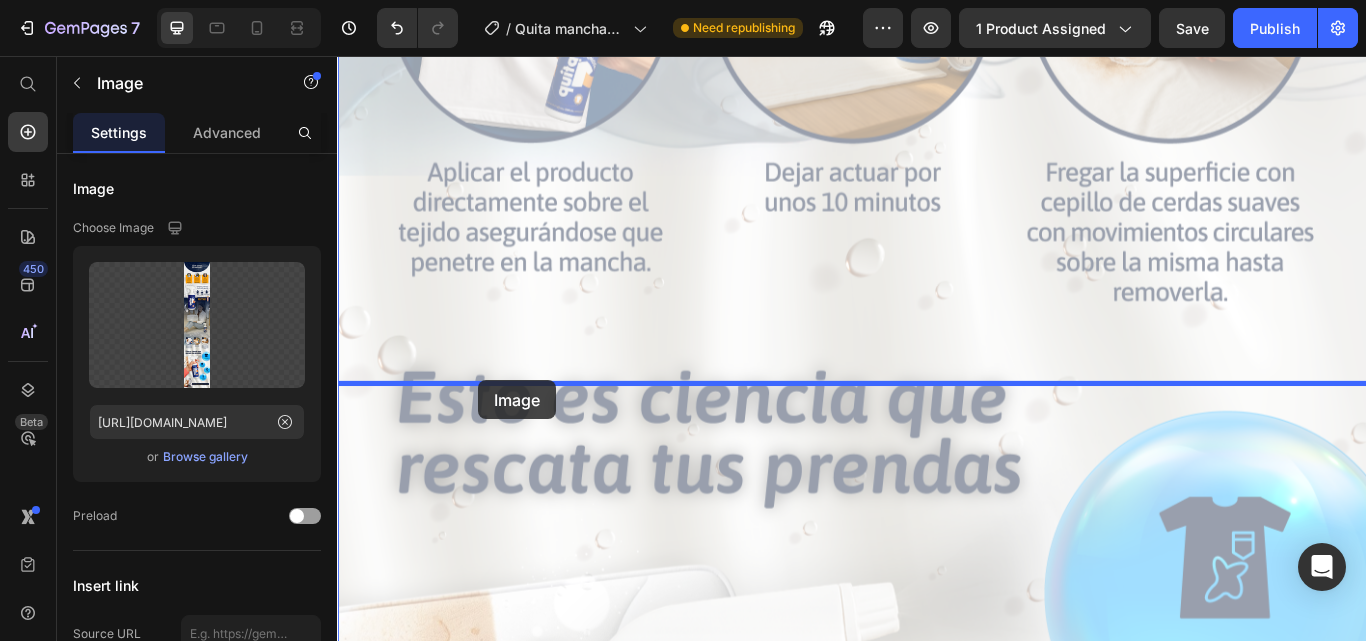 drag, startPoint x: 473, startPoint y: 529, endPoint x: 500, endPoint y: 438, distance: 94.92102 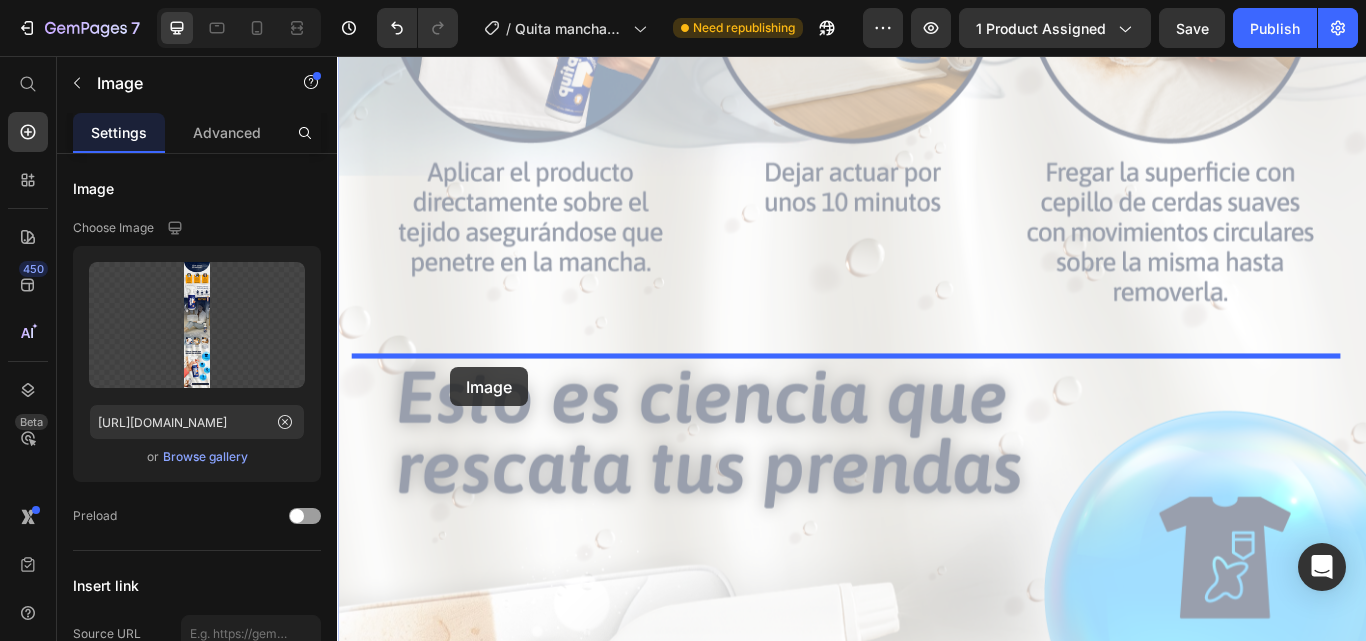 drag, startPoint x: 460, startPoint y: 558, endPoint x: 469, endPoint y: 419, distance: 139.29106 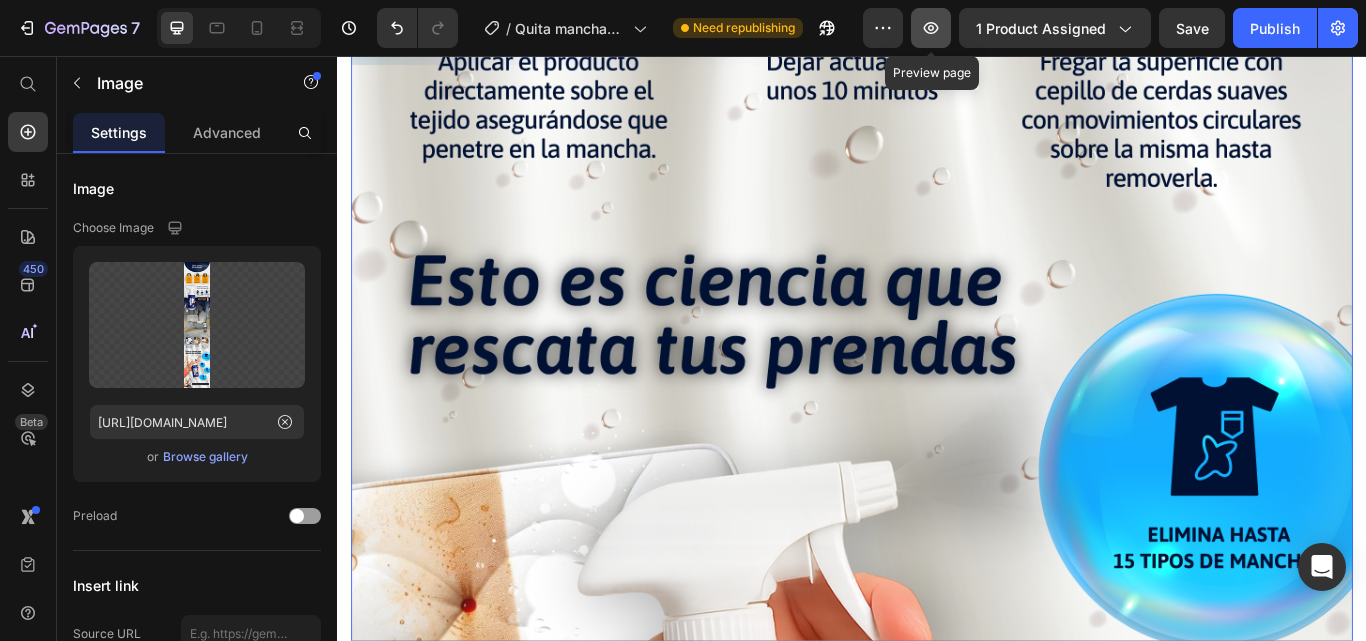click 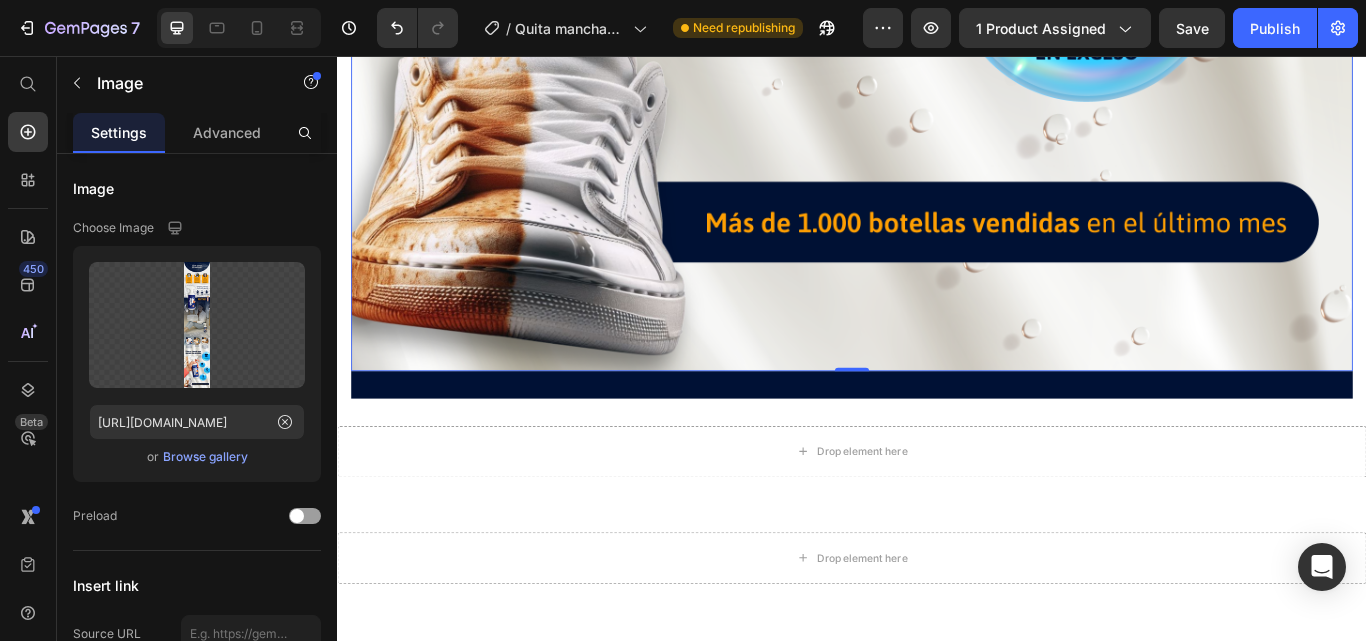 scroll, scrollTop: 16912, scrollLeft: 0, axis: vertical 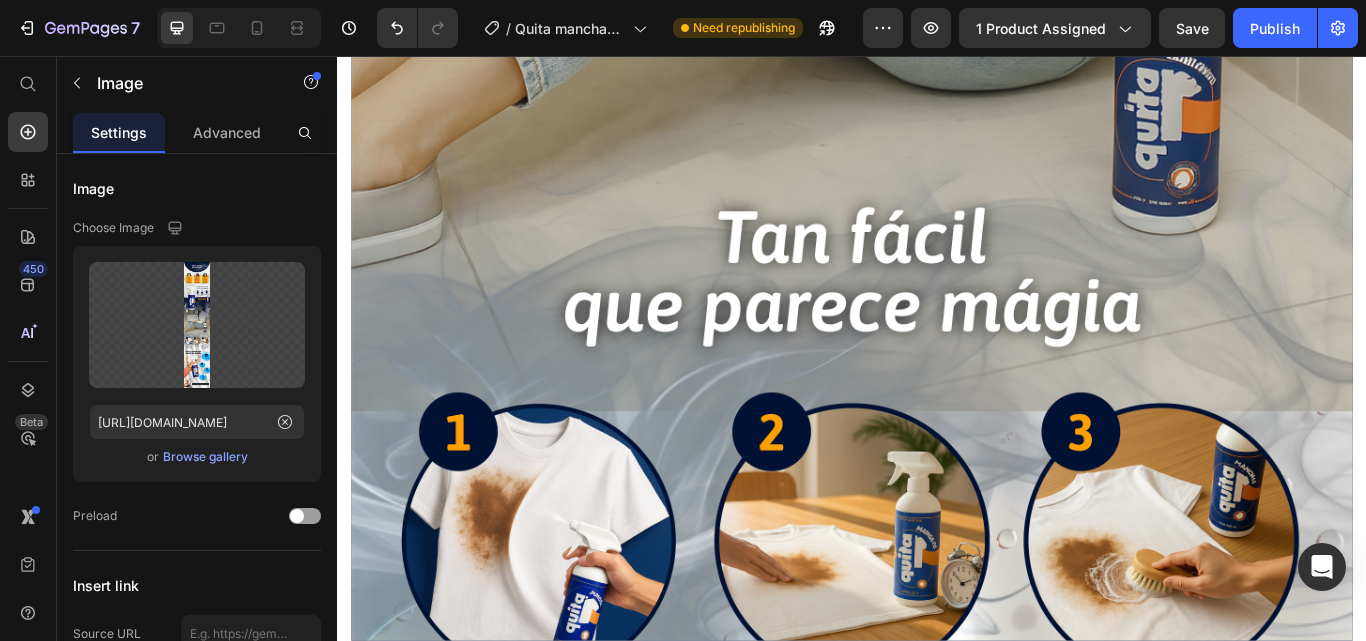 click on "¡ADIÓS A LAS MANCHAS IMPOSIBLES! Button" at bounding box center [937, -3584] 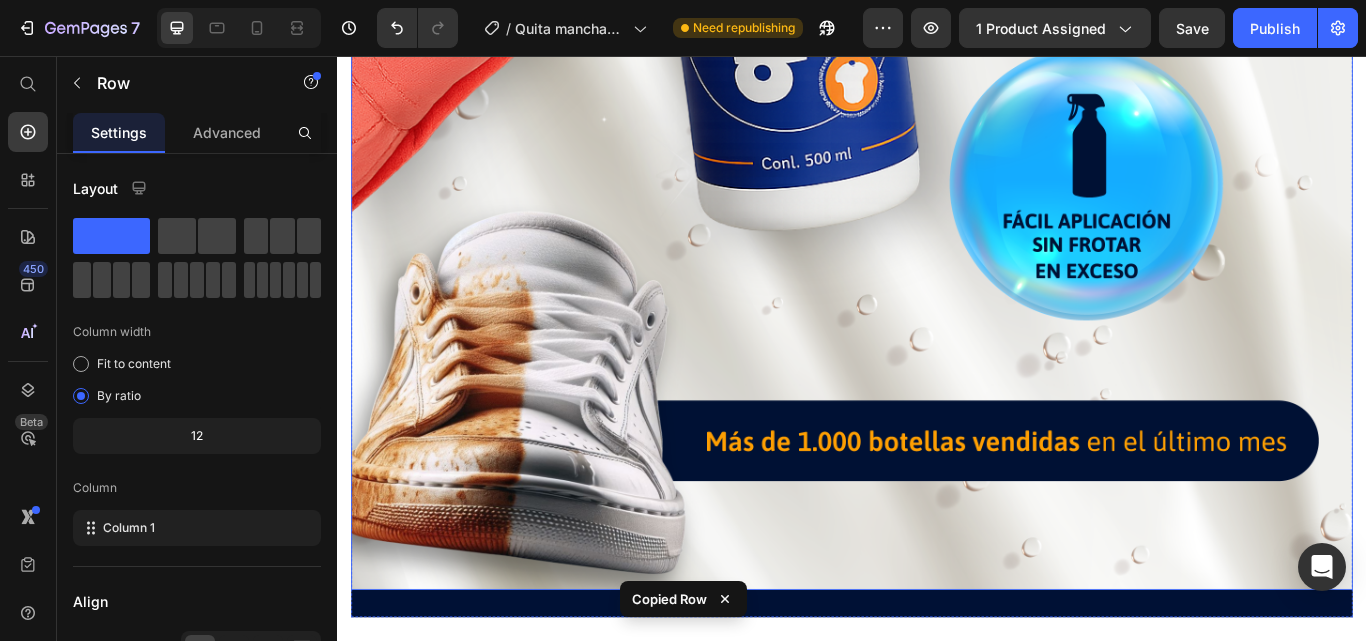 scroll, scrollTop: 16912, scrollLeft: 0, axis: vertical 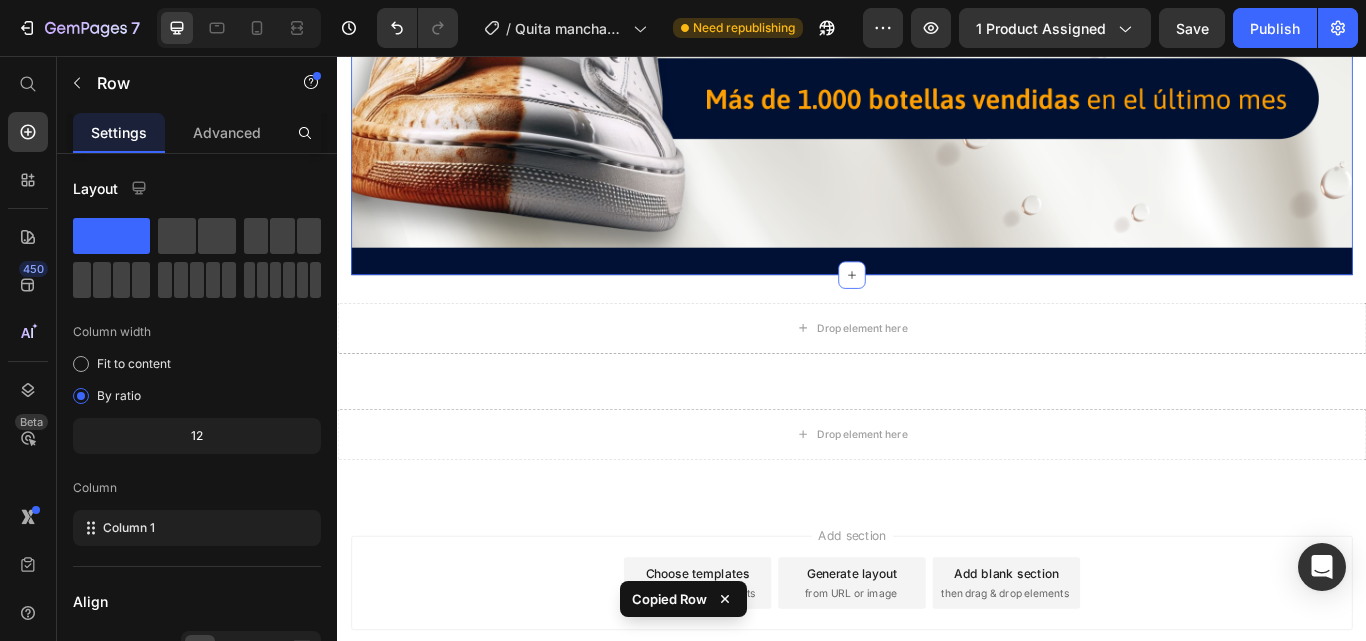 click on "Image Image Section 5" at bounding box center (937, -2738) 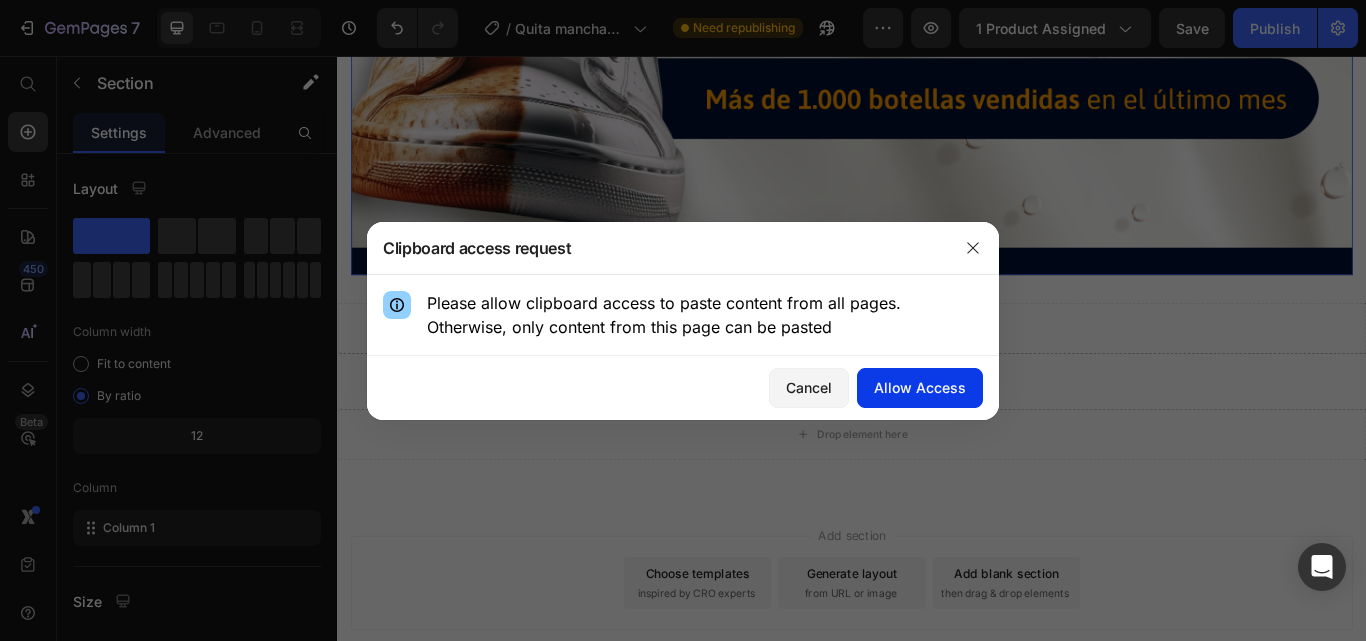 click on "Allow Access" at bounding box center (920, 387) 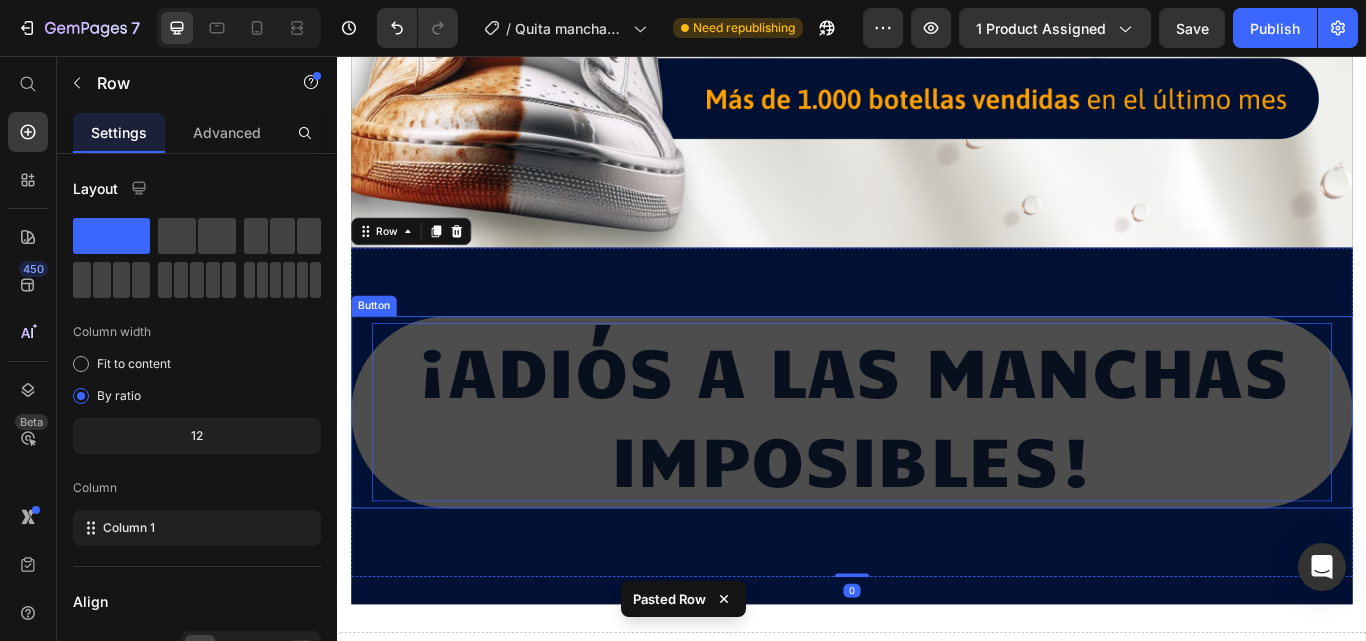 click on "¡ADIÓS A LAS MANCHAS IMPOSIBLES!" at bounding box center (937, 472) 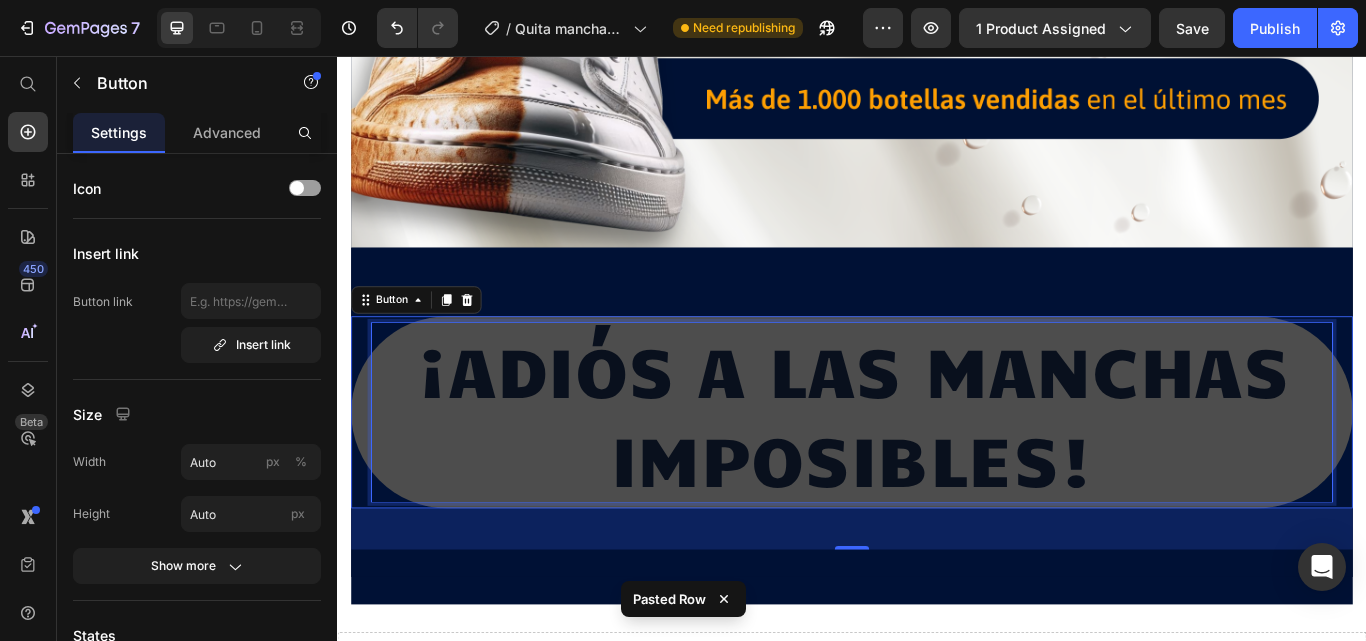click on "¡ADIÓS A LAS MANCHAS IMPOSIBLES!" at bounding box center (937, 472) 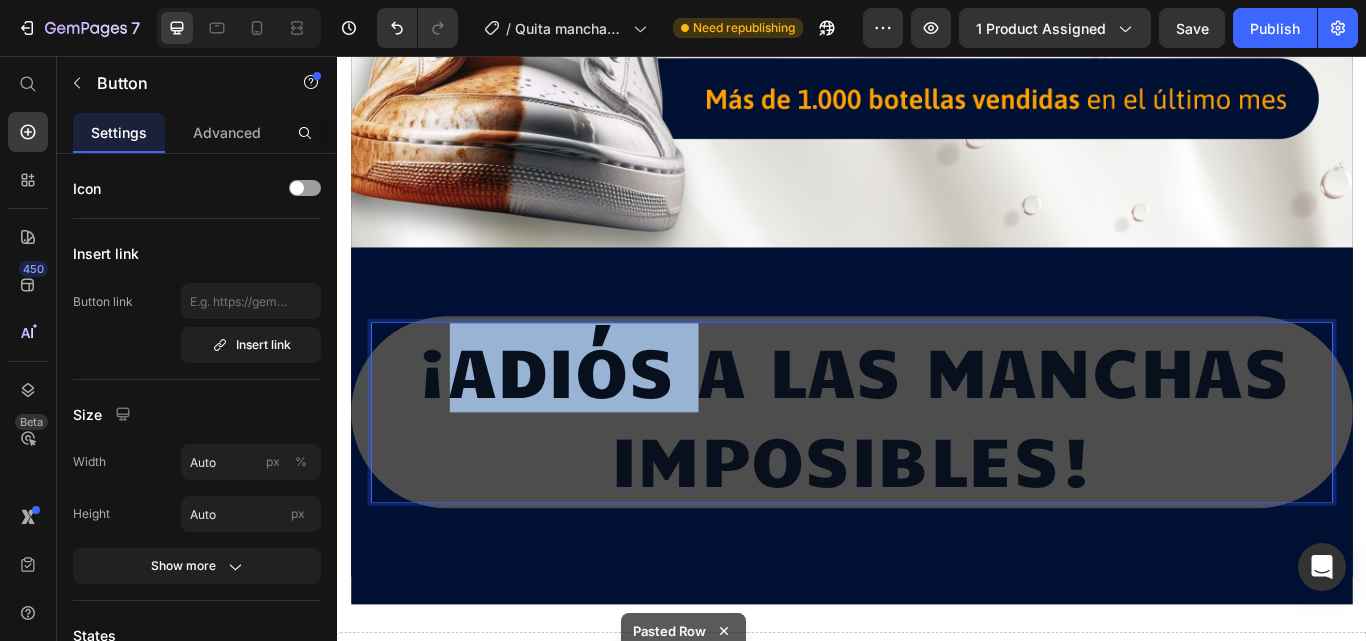 click on "¡ADIÓS A LAS MANCHAS IMPOSIBLES!" at bounding box center [937, 472] 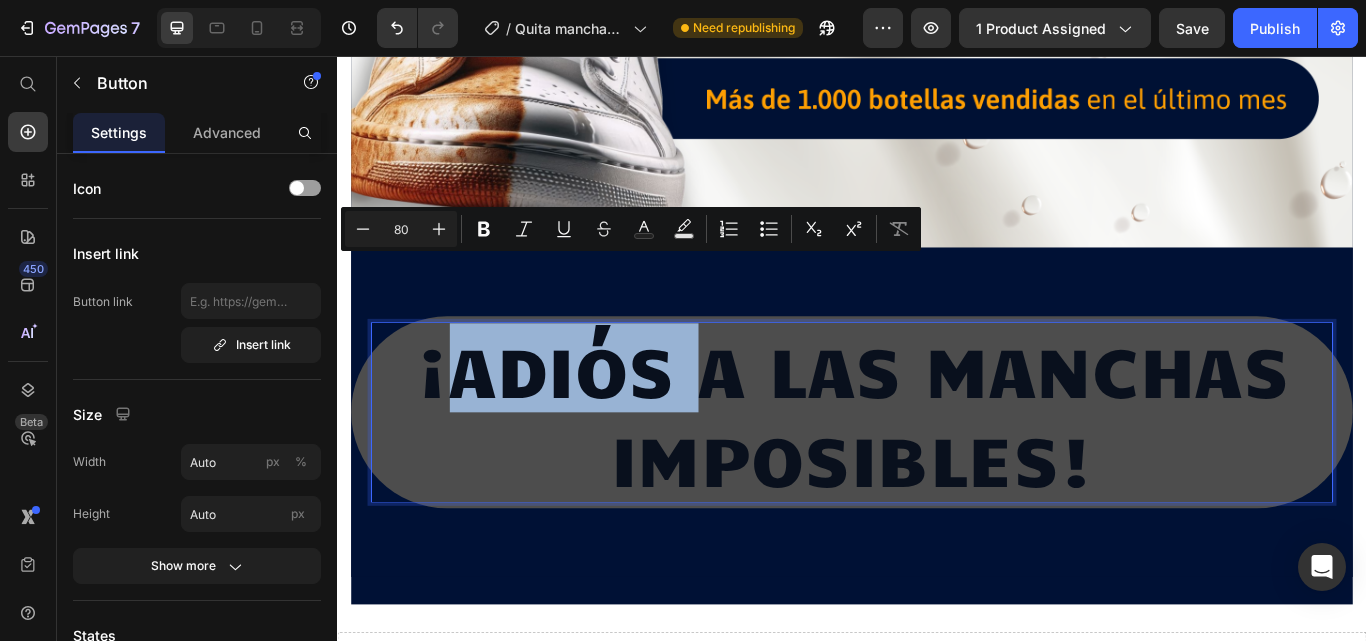 click on "¡ADIÓS A LAS MANCHAS IMPOSIBLES!" at bounding box center [937, 472] 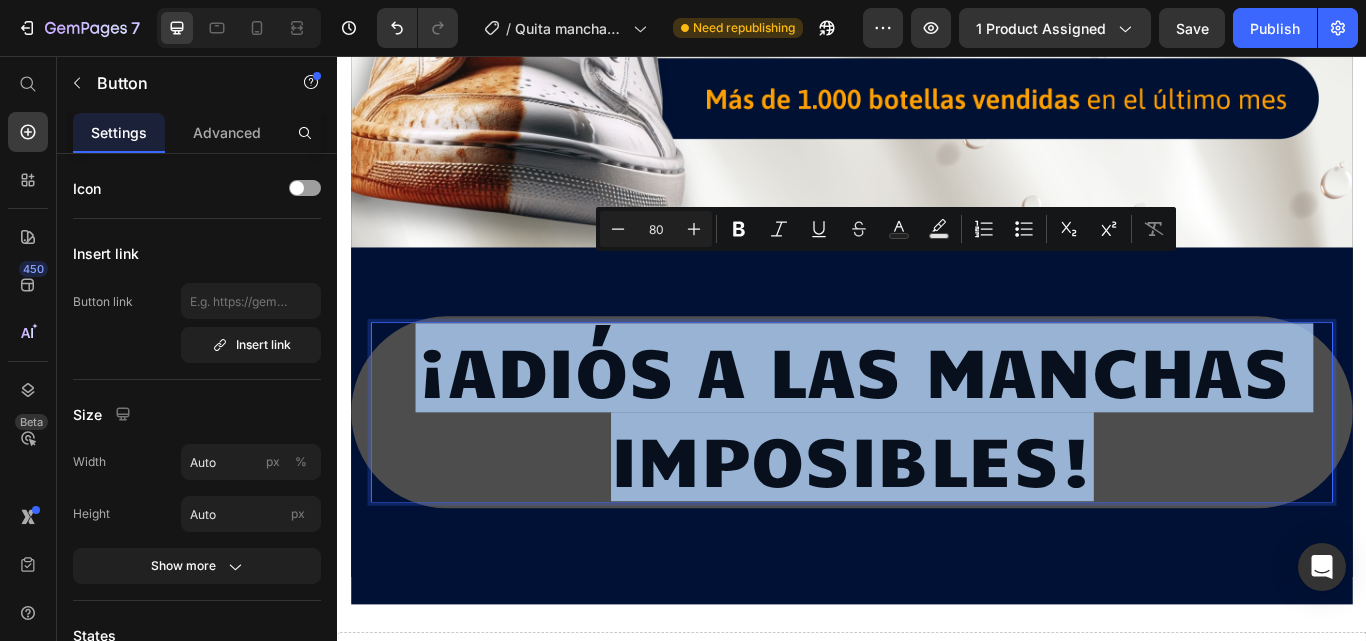 drag, startPoint x: 430, startPoint y: 334, endPoint x: 1303, endPoint y: 500, distance: 888.6422 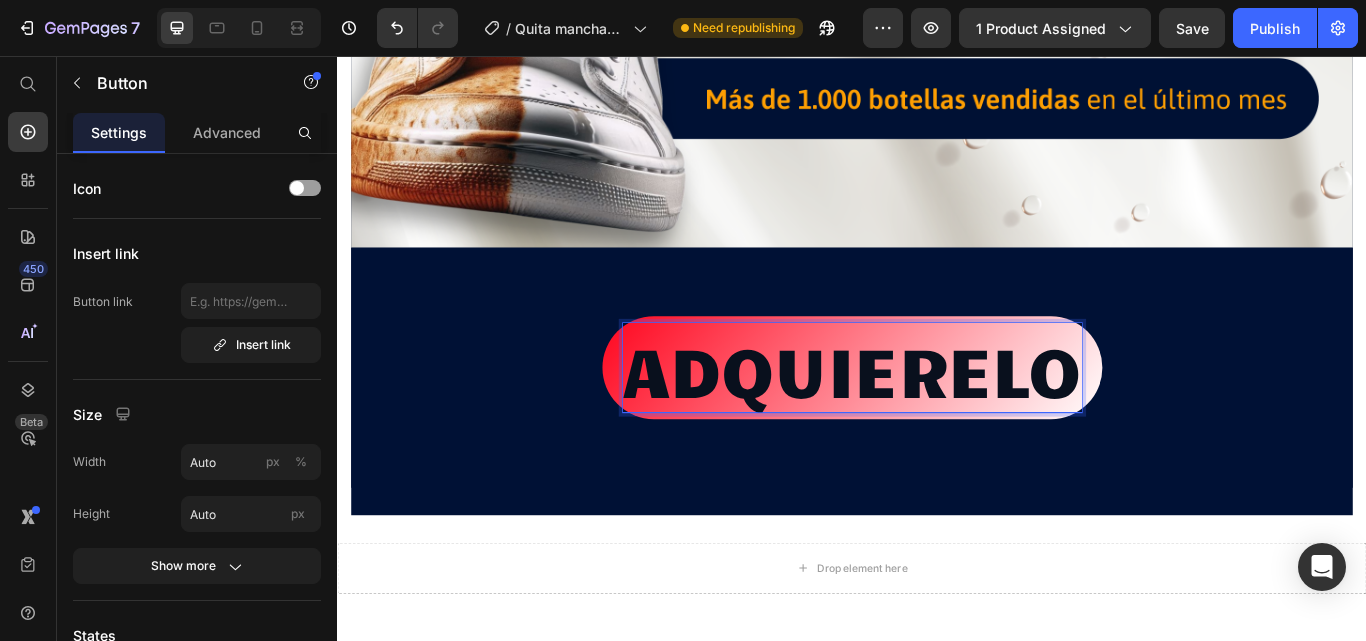 click on "ADQUIERELO" at bounding box center [937, 420] 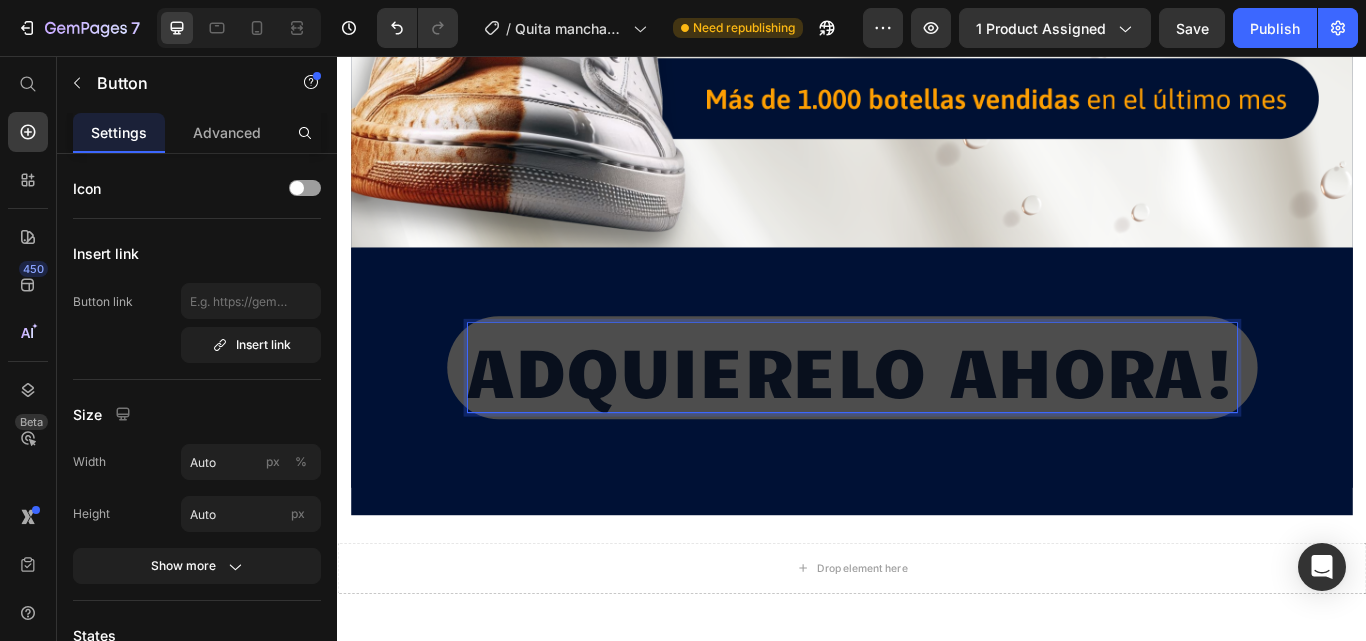 click on "ADQUIERELO AHORA!" at bounding box center [937, 420] 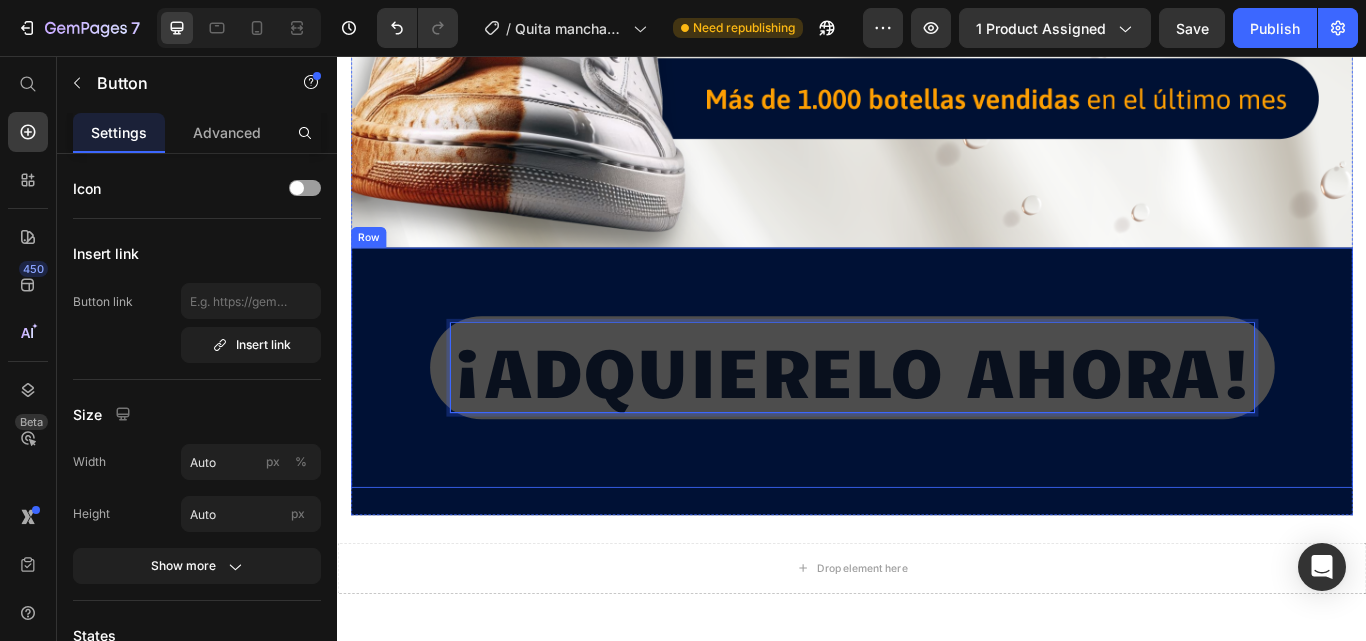 click on "Drop element here" at bounding box center (937, 654) 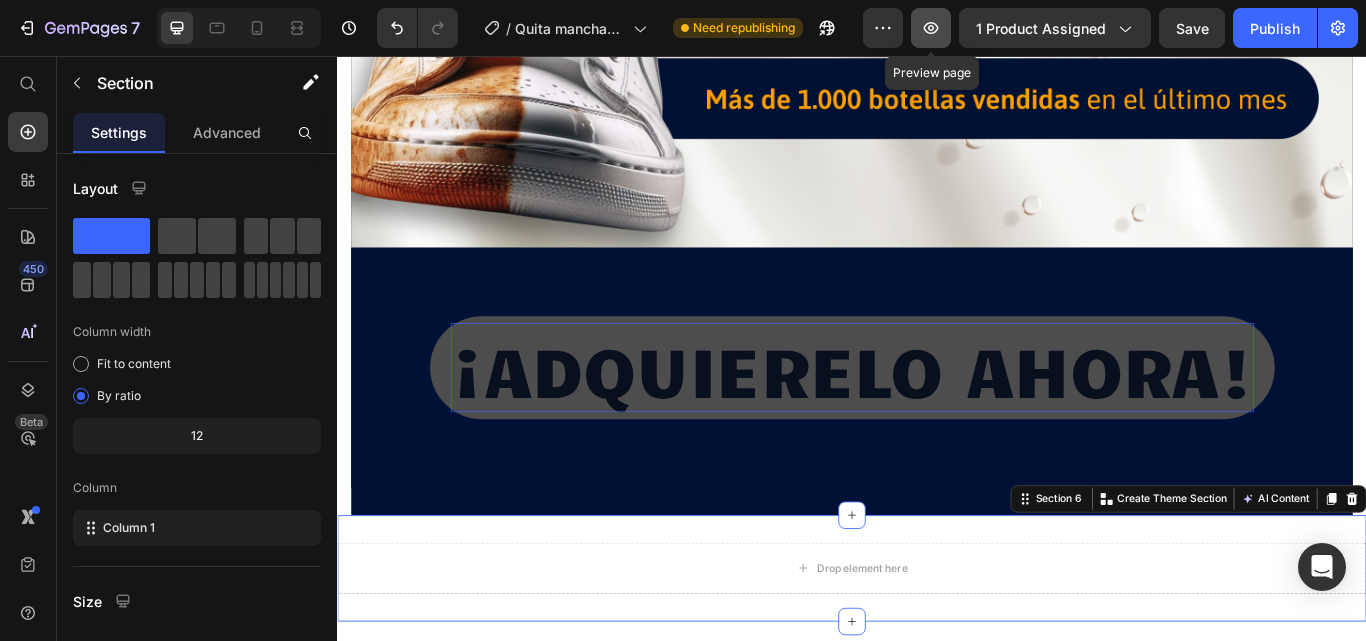 click 